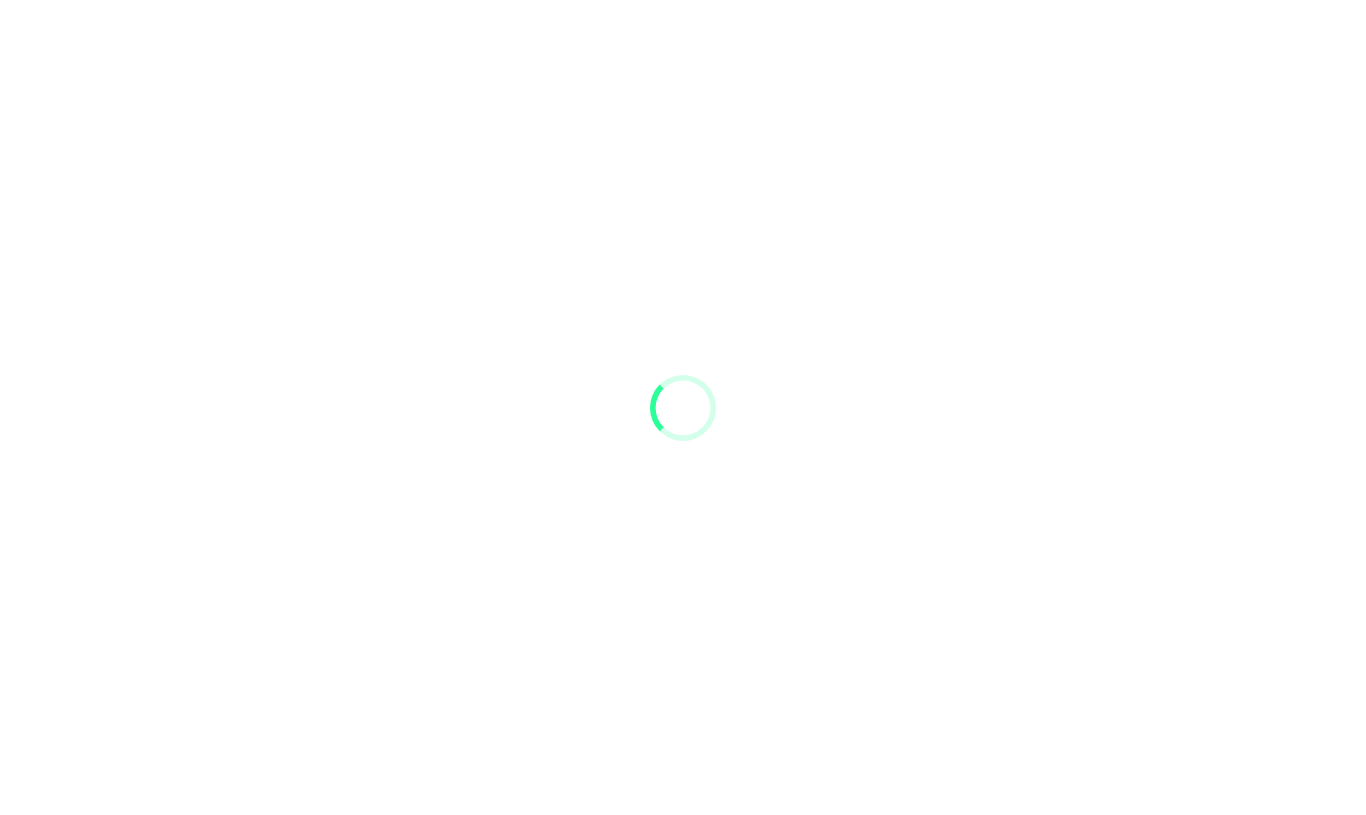 scroll, scrollTop: 0, scrollLeft: 0, axis: both 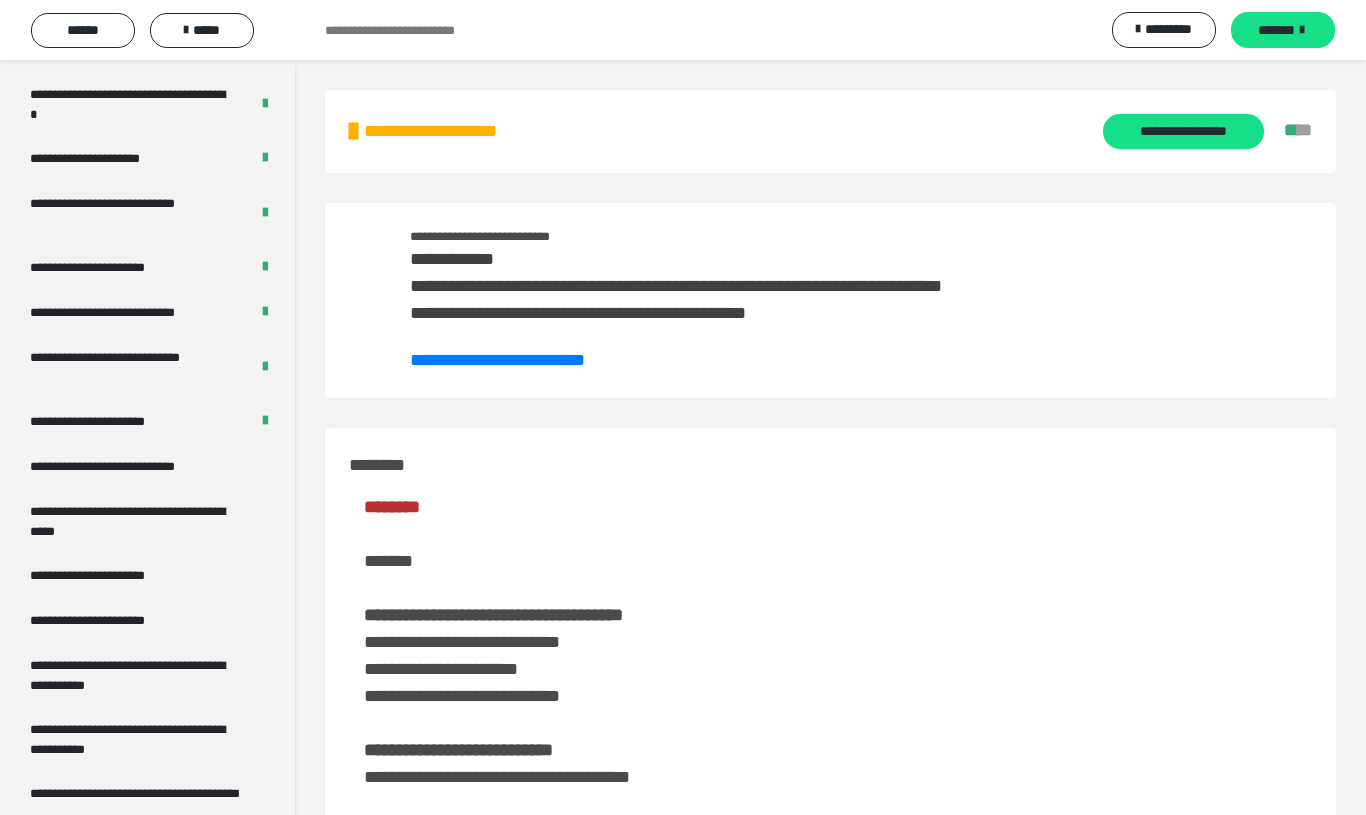 click on "**********" at bounding box center (129, 466) 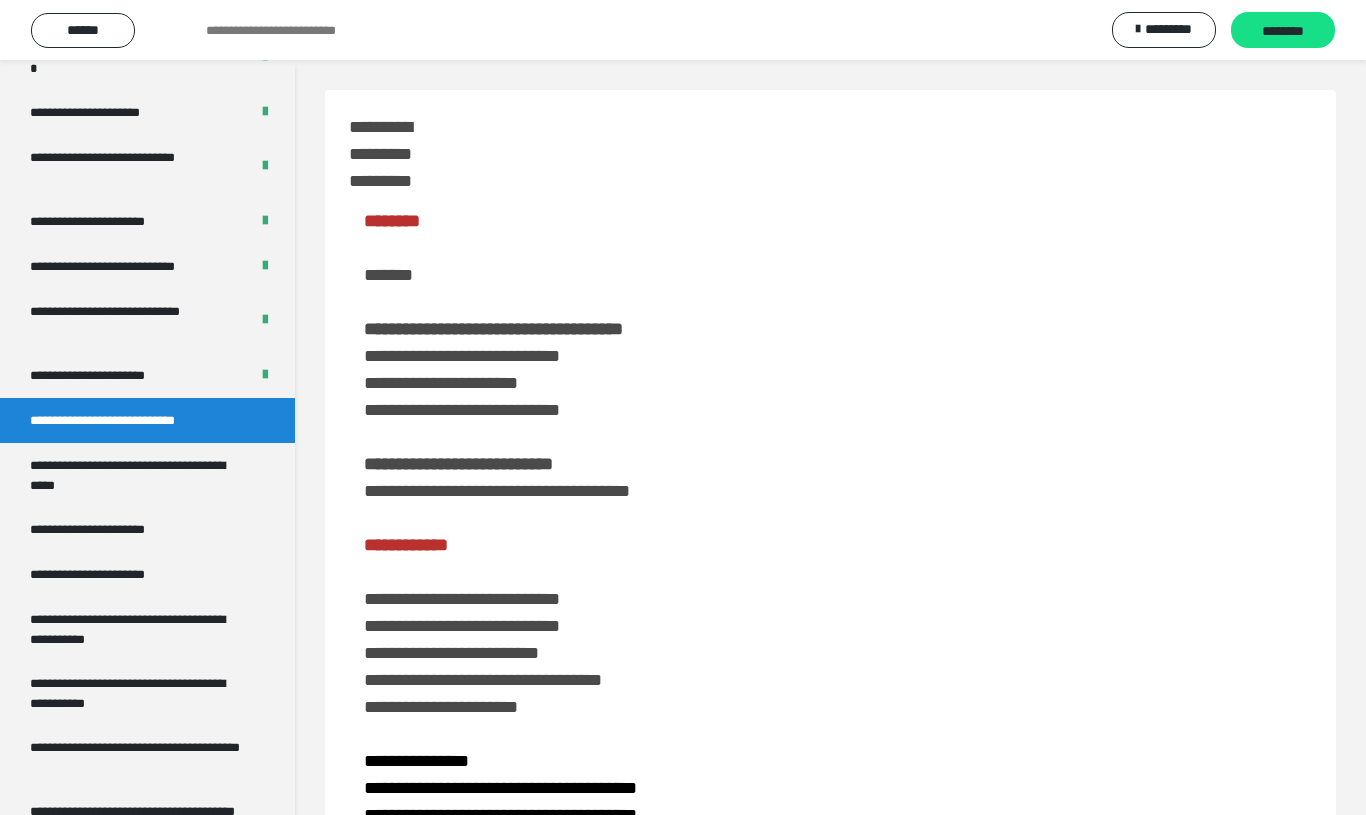 scroll, scrollTop: 3580, scrollLeft: 0, axis: vertical 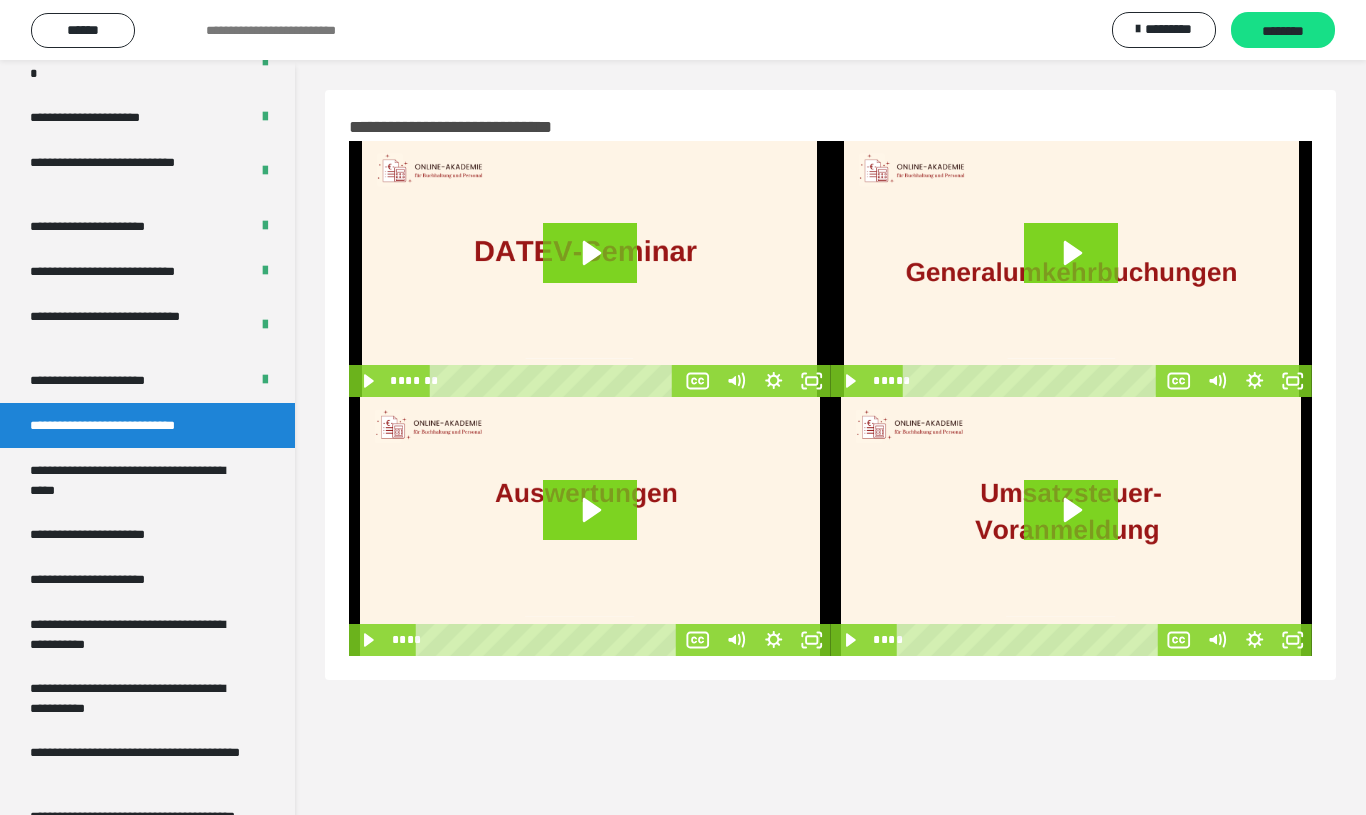 click on "**********" at bounding box center (139, 480) 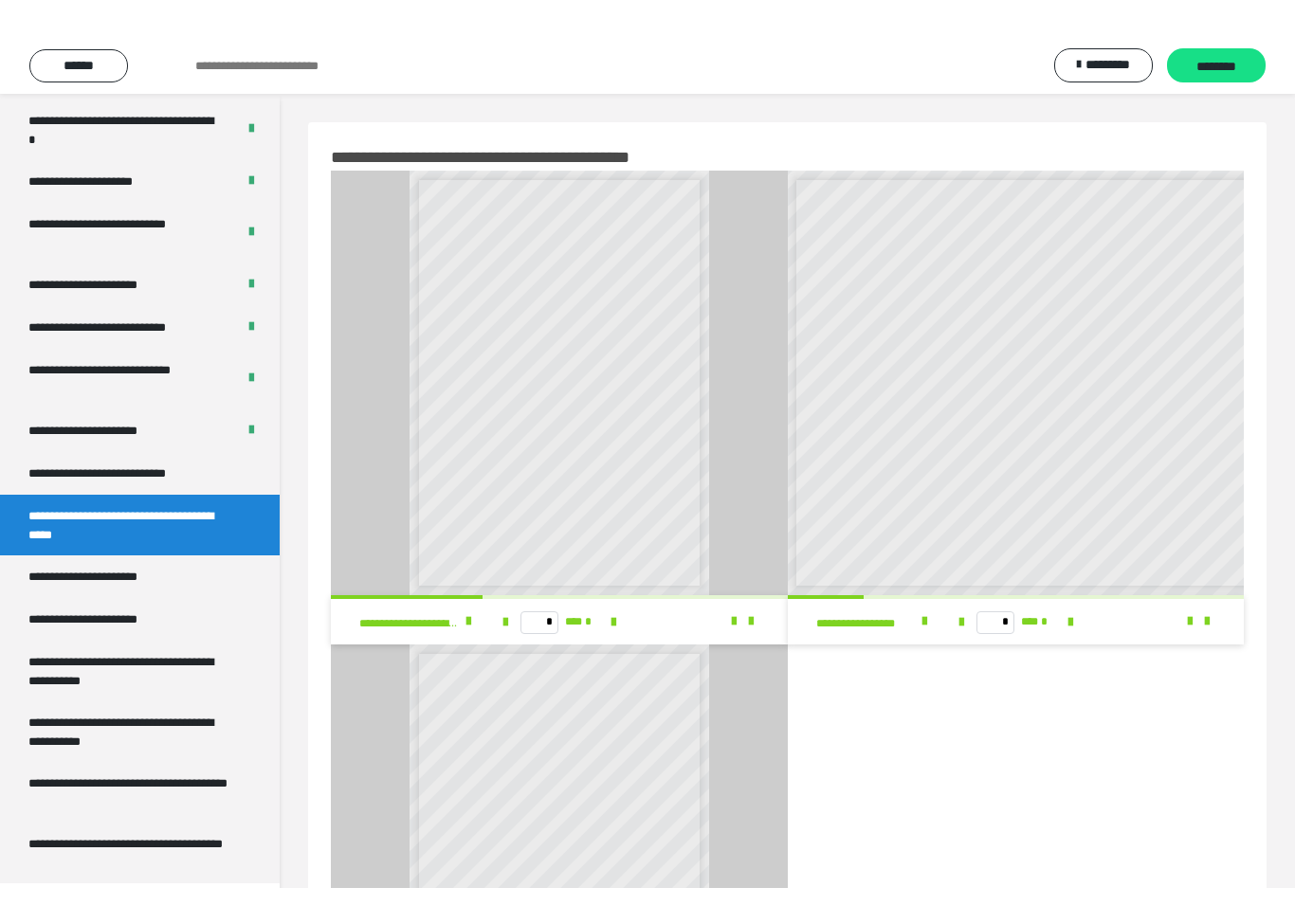 scroll, scrollTop: 3263, scrollLeft: 0, axis: vertical 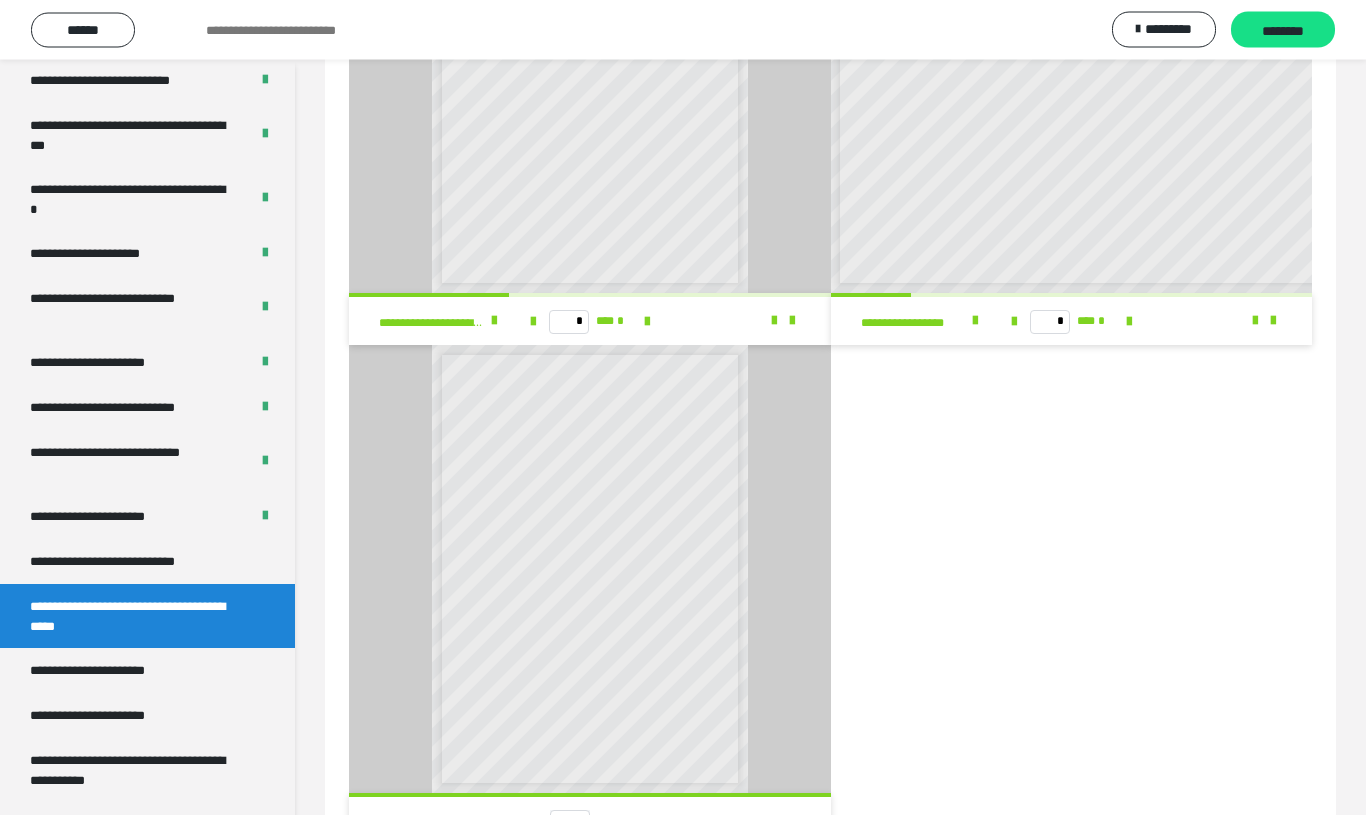 click on "**********" at bounding box center (129, 562) 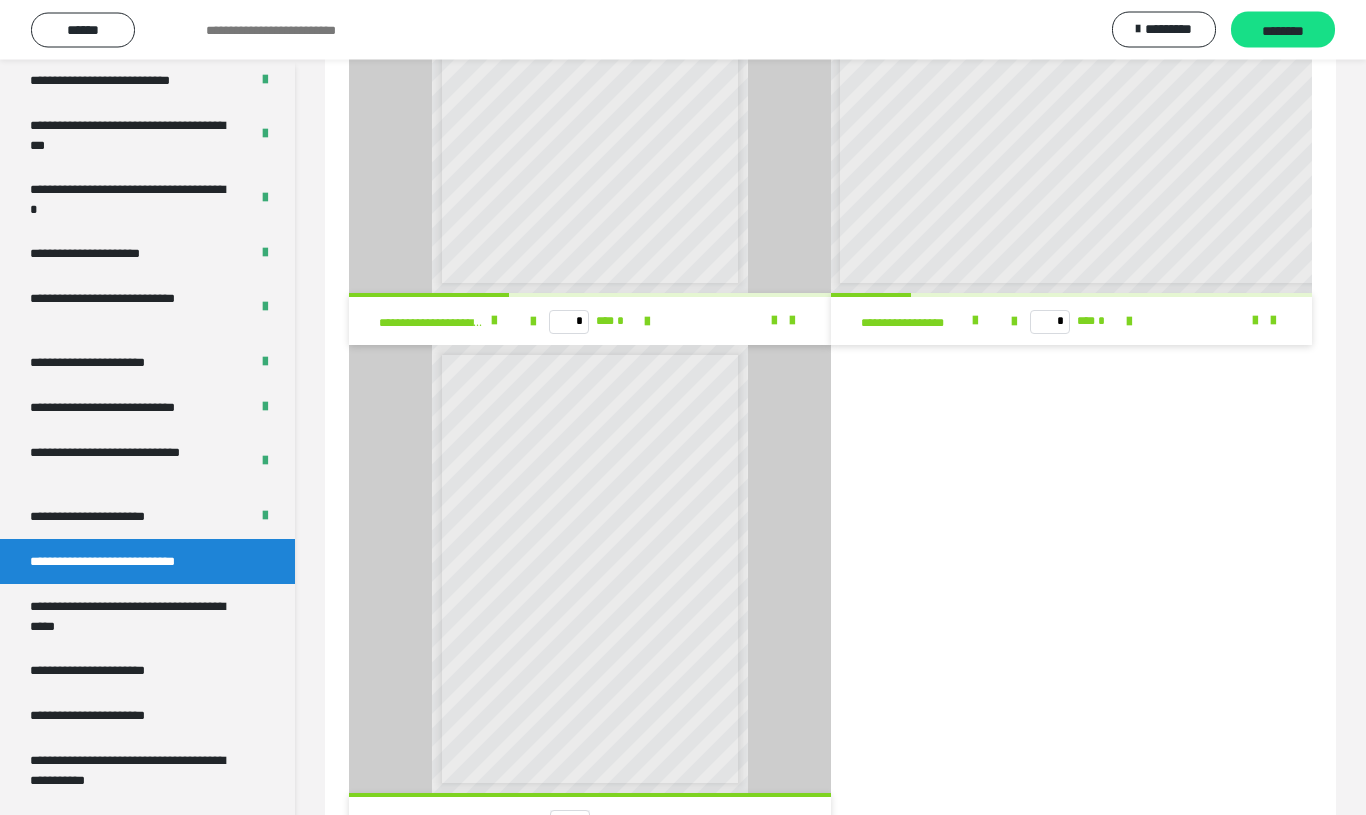 scroll, scrollTop: 60, scrollLeft: 0, axis: vertical 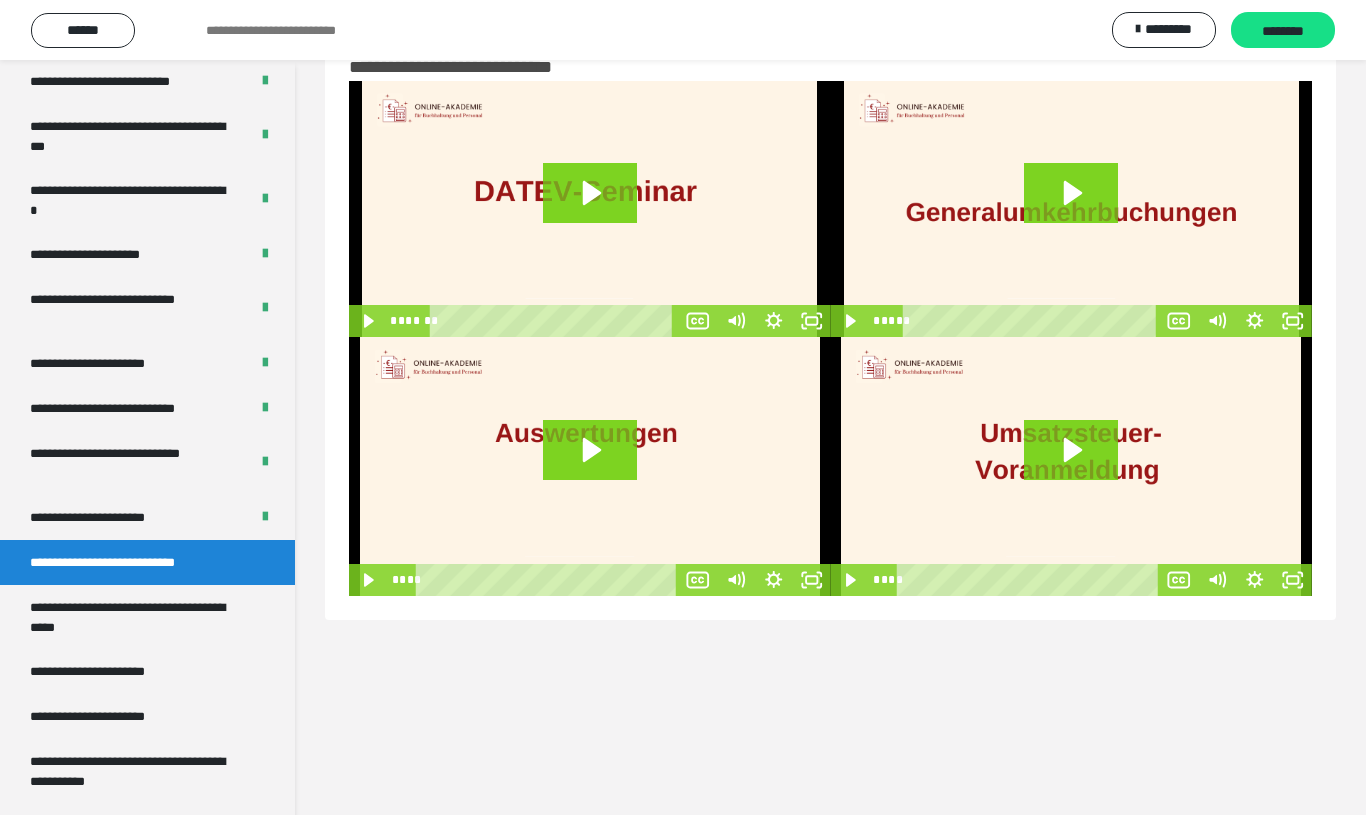 click 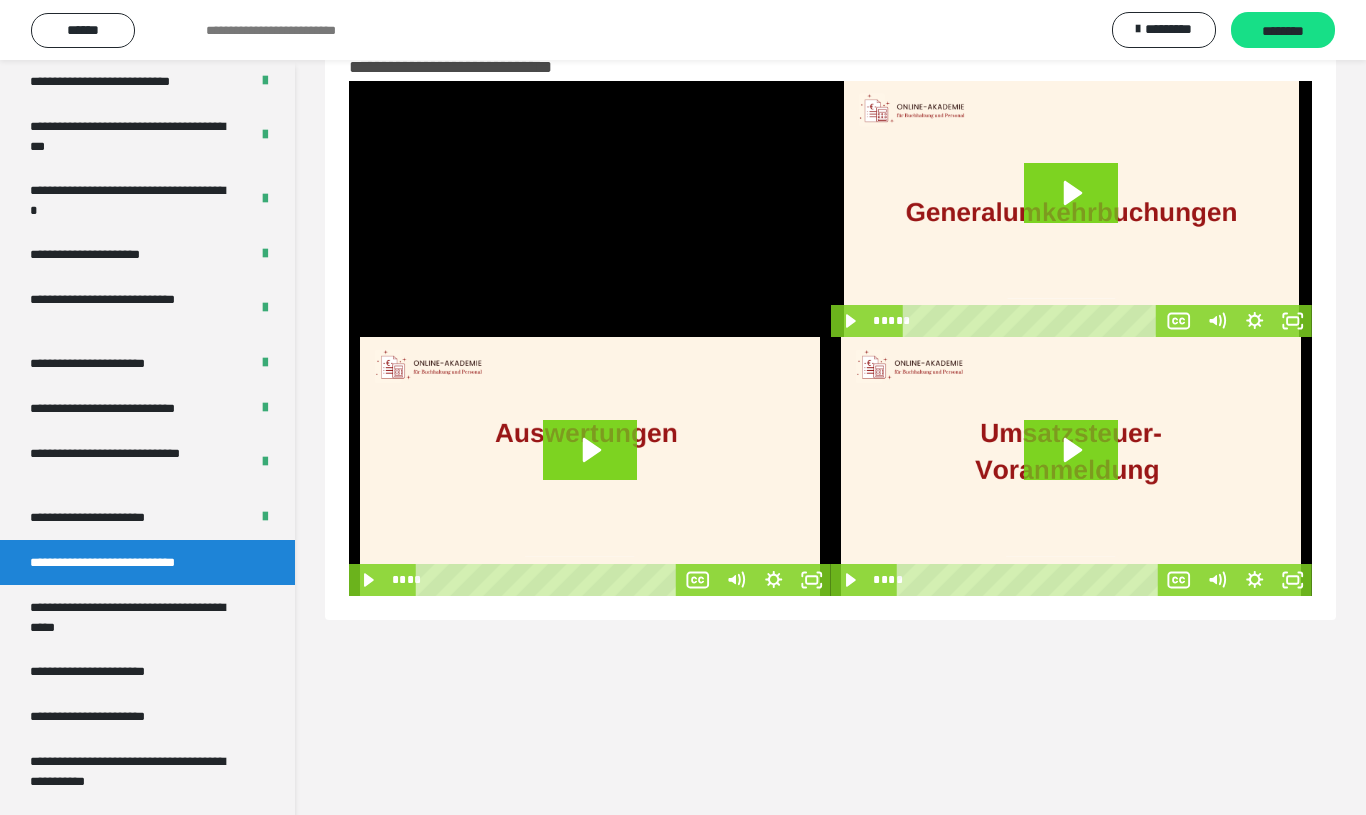 click at bounding box center (590, 209) 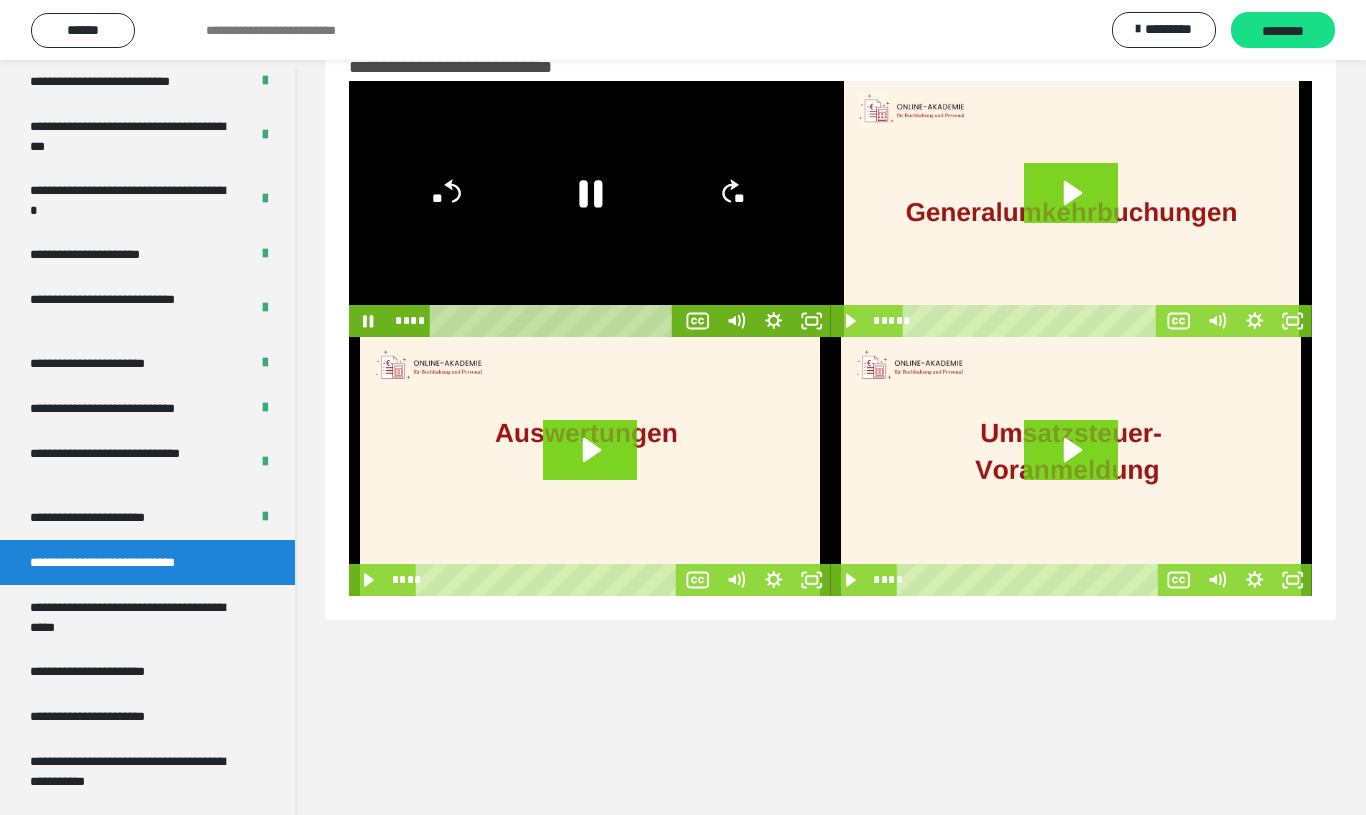 click 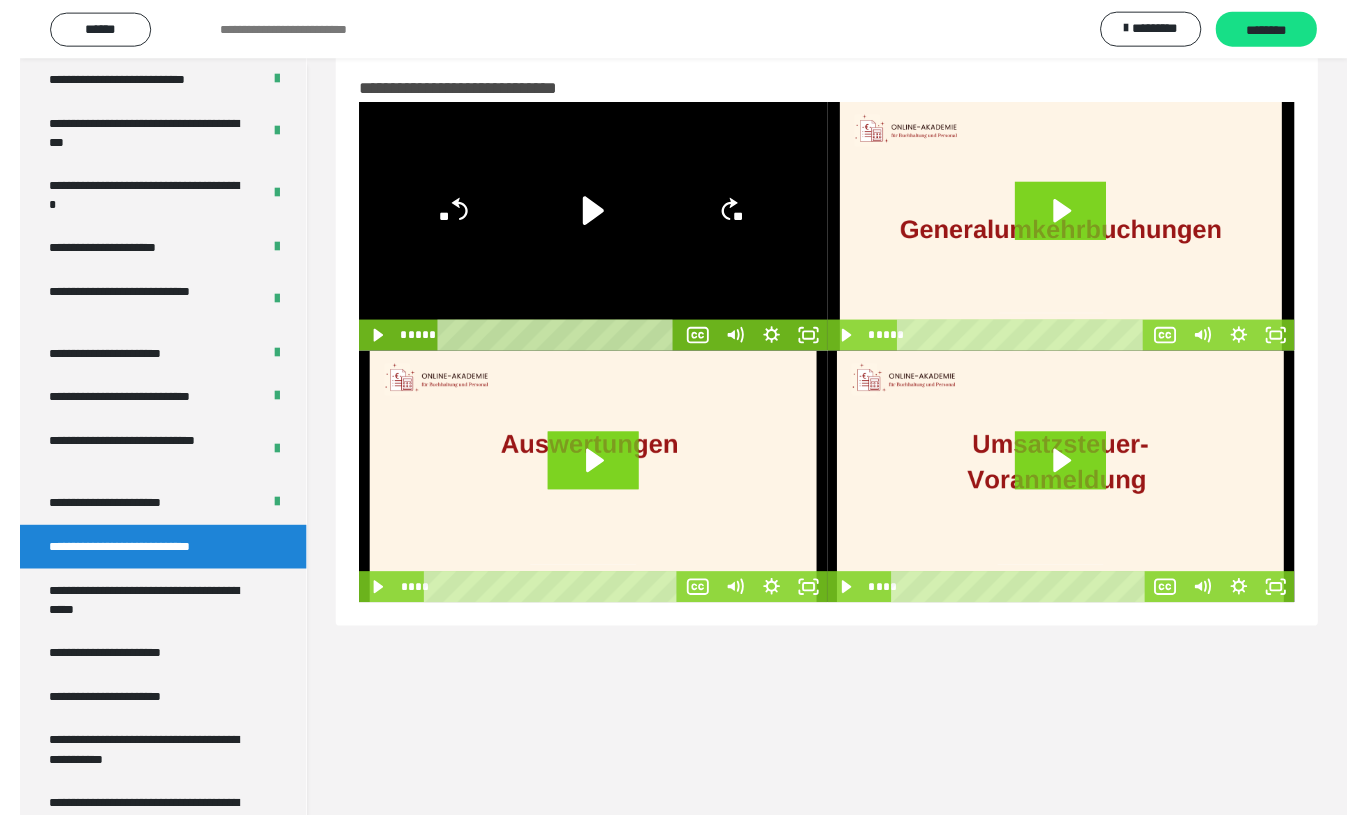 scroll, scrollTop: 60, scrollLeft: 0, axis: vertical 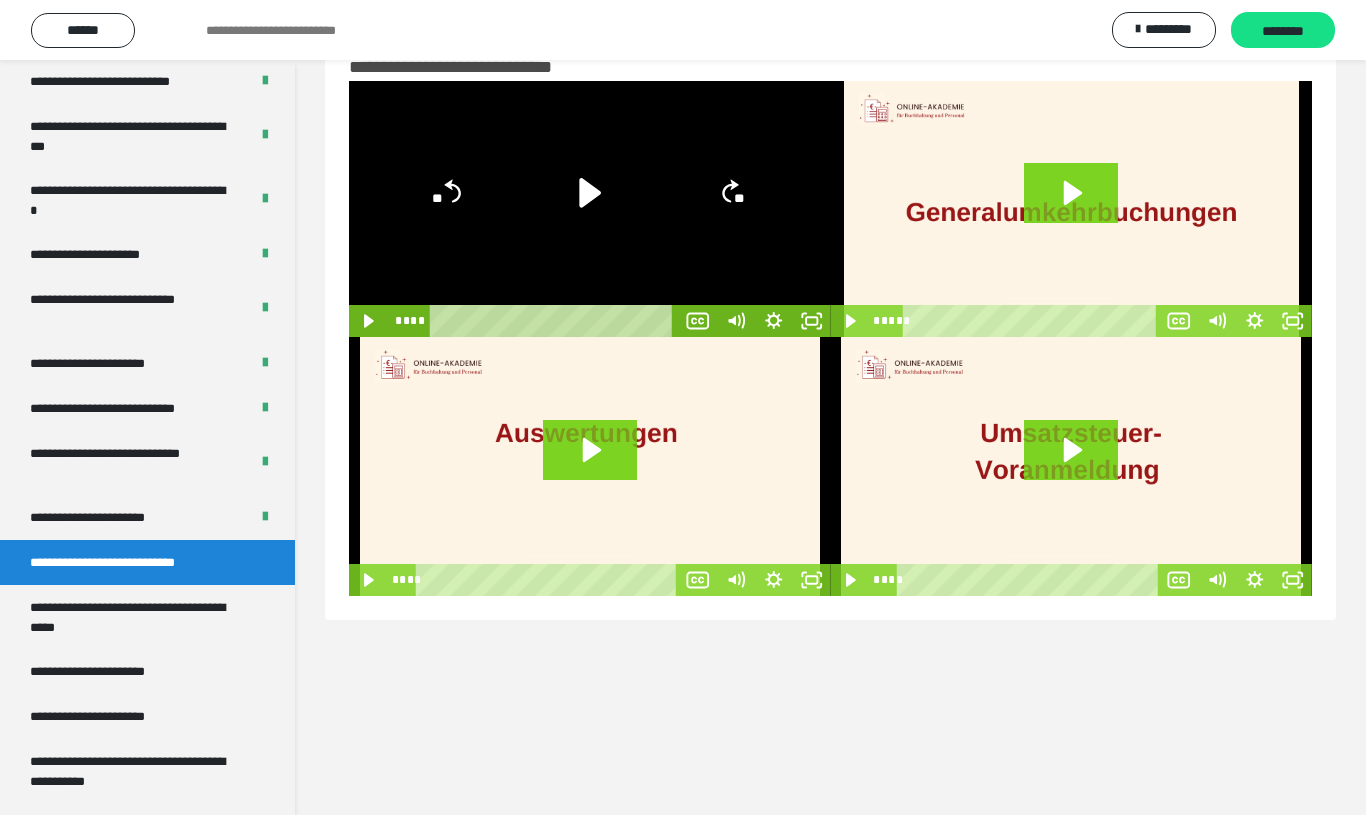 click 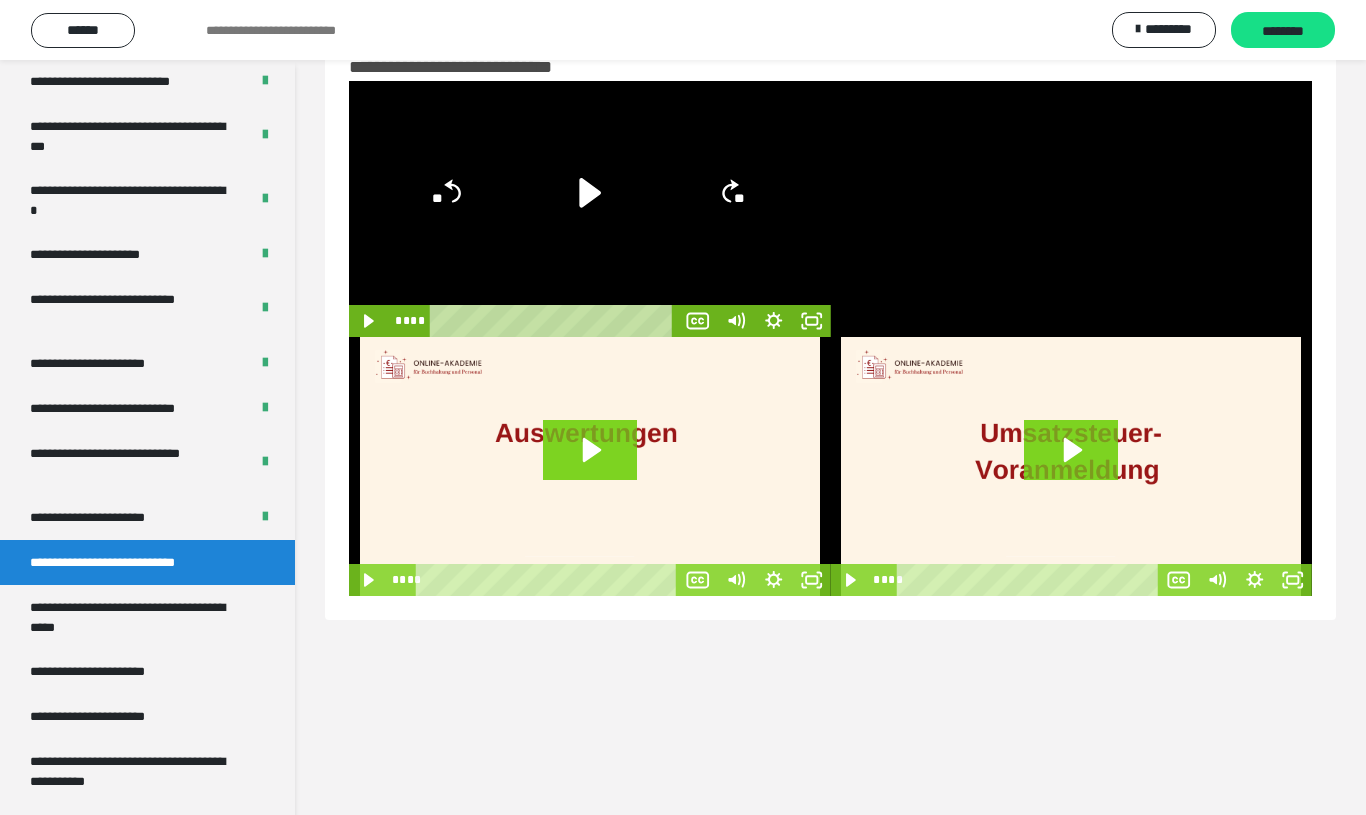 click at bounding box center [1072, 209] 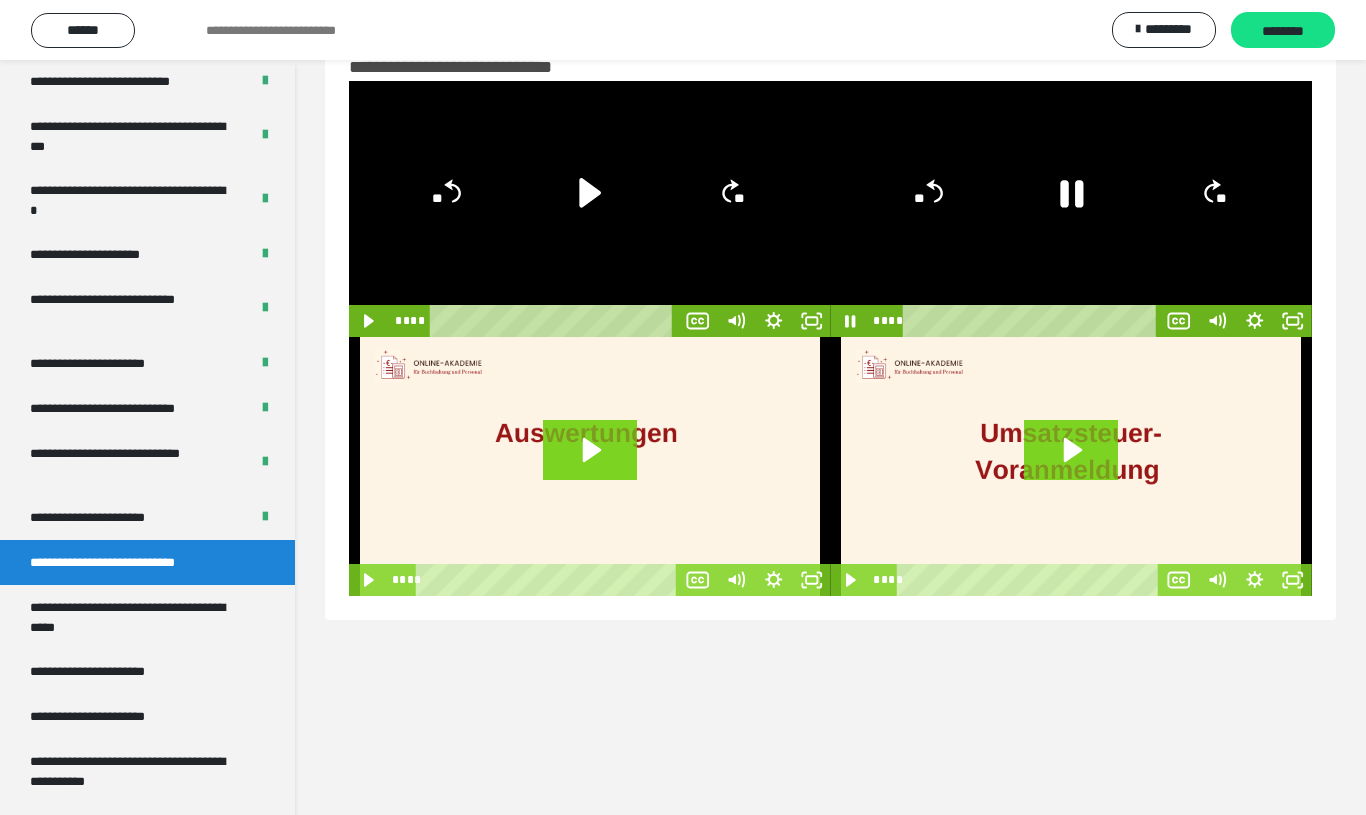 click 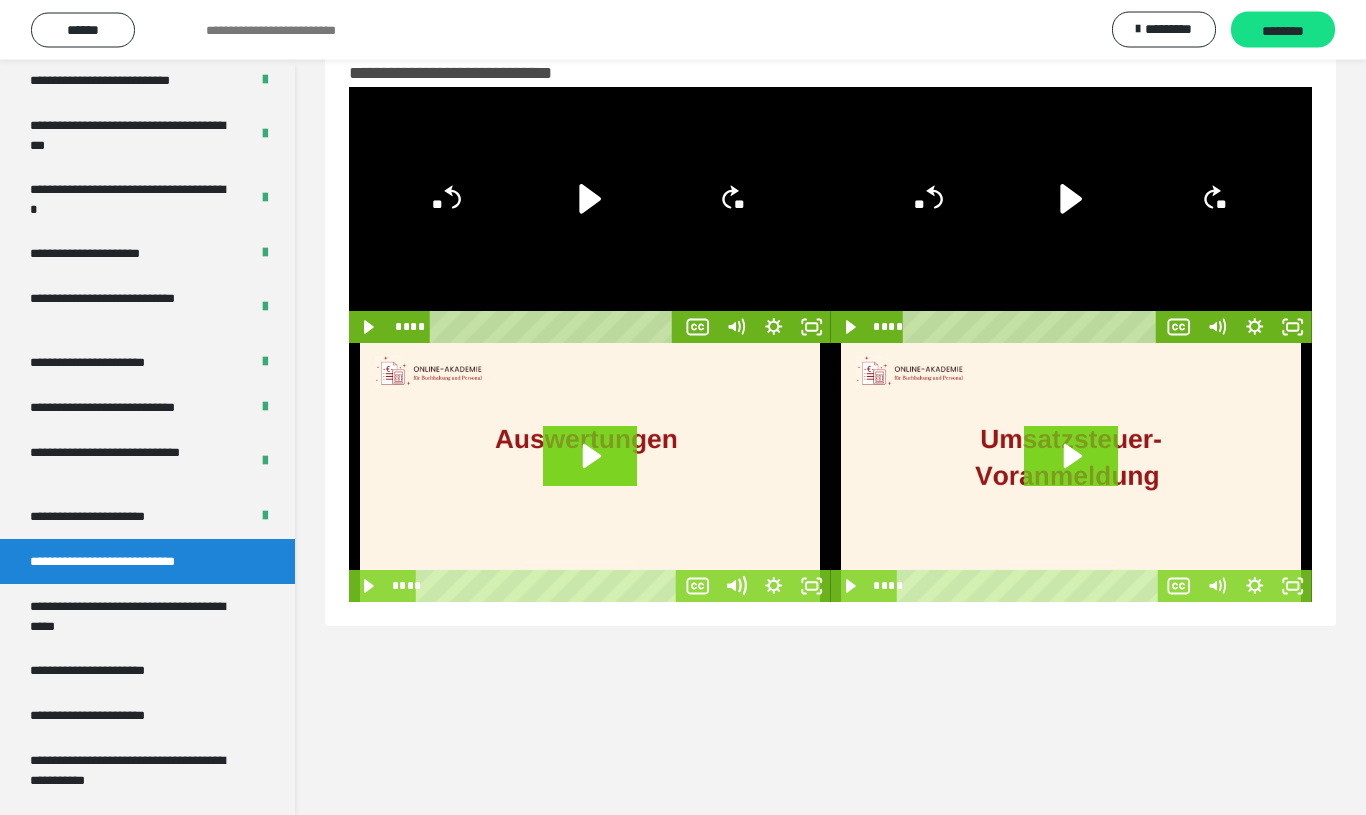 scroll, scrollTop: 0, scrollLeft: 0, axis: both 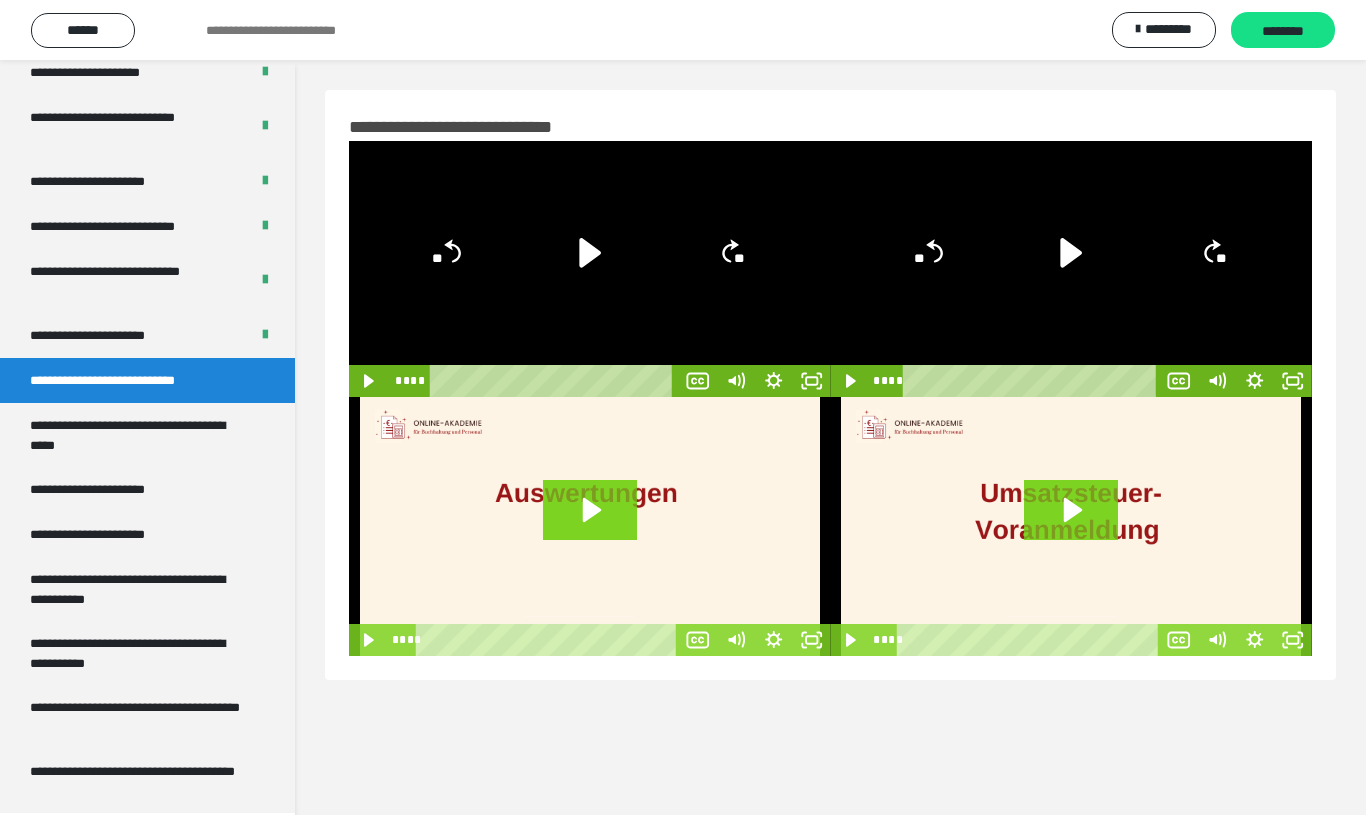 click on "**********" at bounding box center [147, 534] 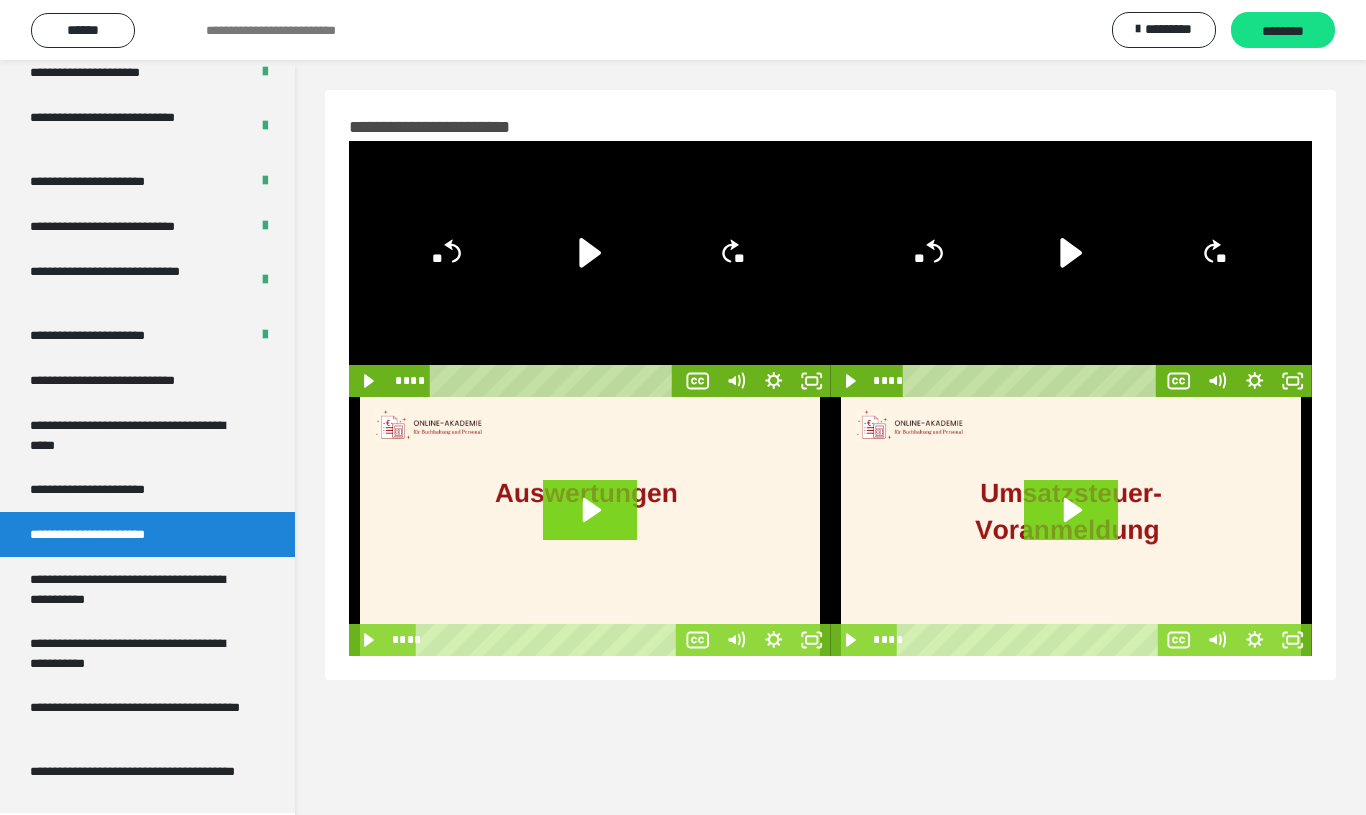 scroll, scrollTop: 3580, scrollLeft: 0, axis: vertical 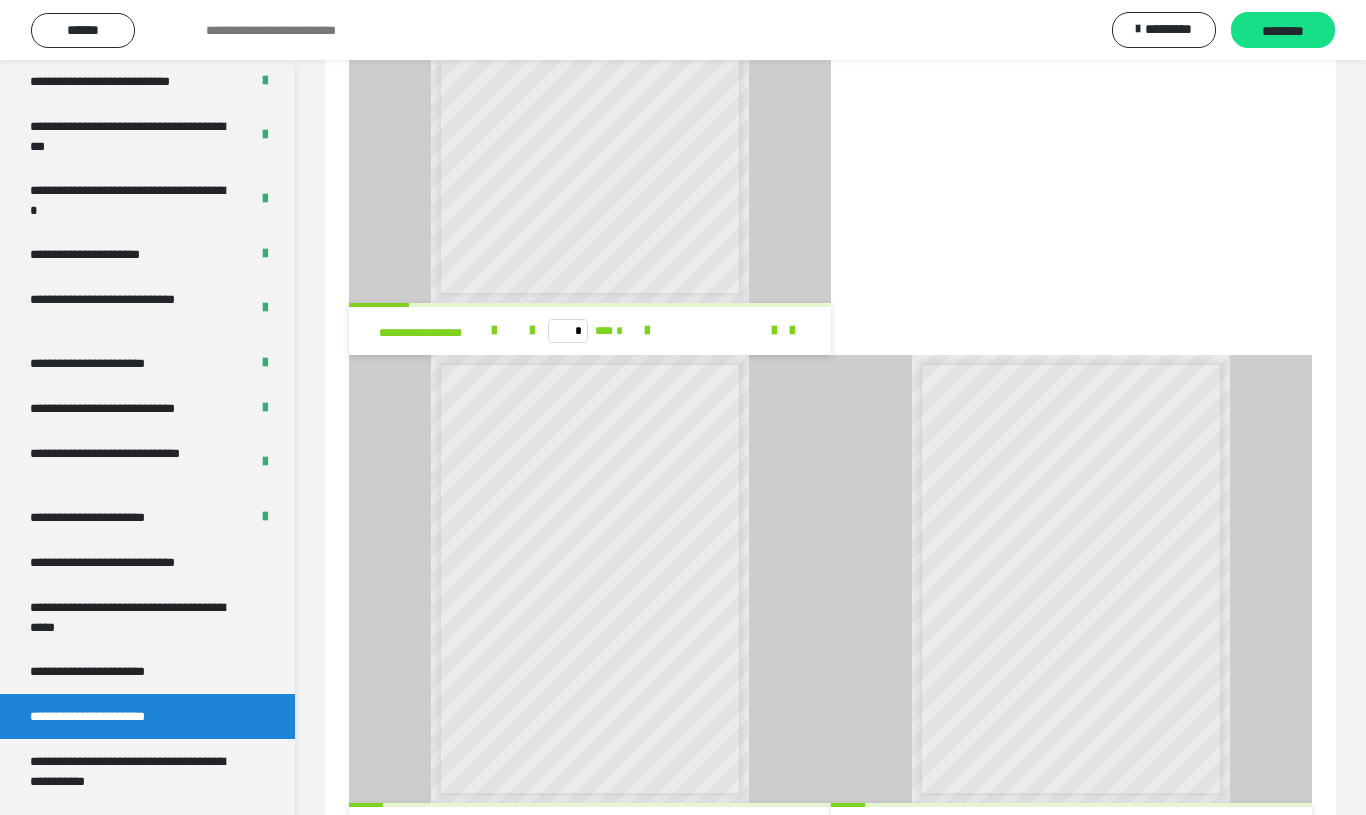 click on "**********" at bounding box center (109, 517) 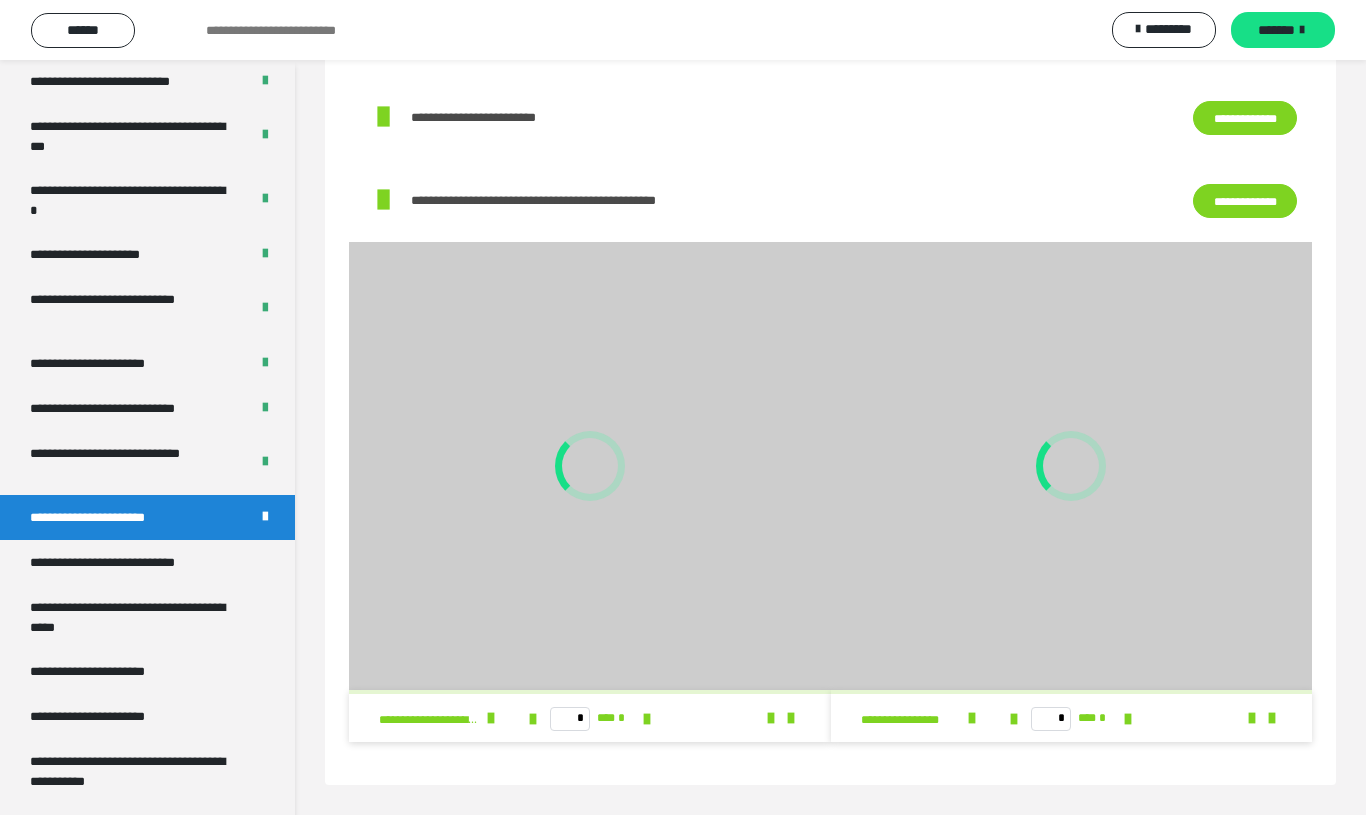 scroll, scrollTop: 814, scrollLeft: 0, axis: vertical 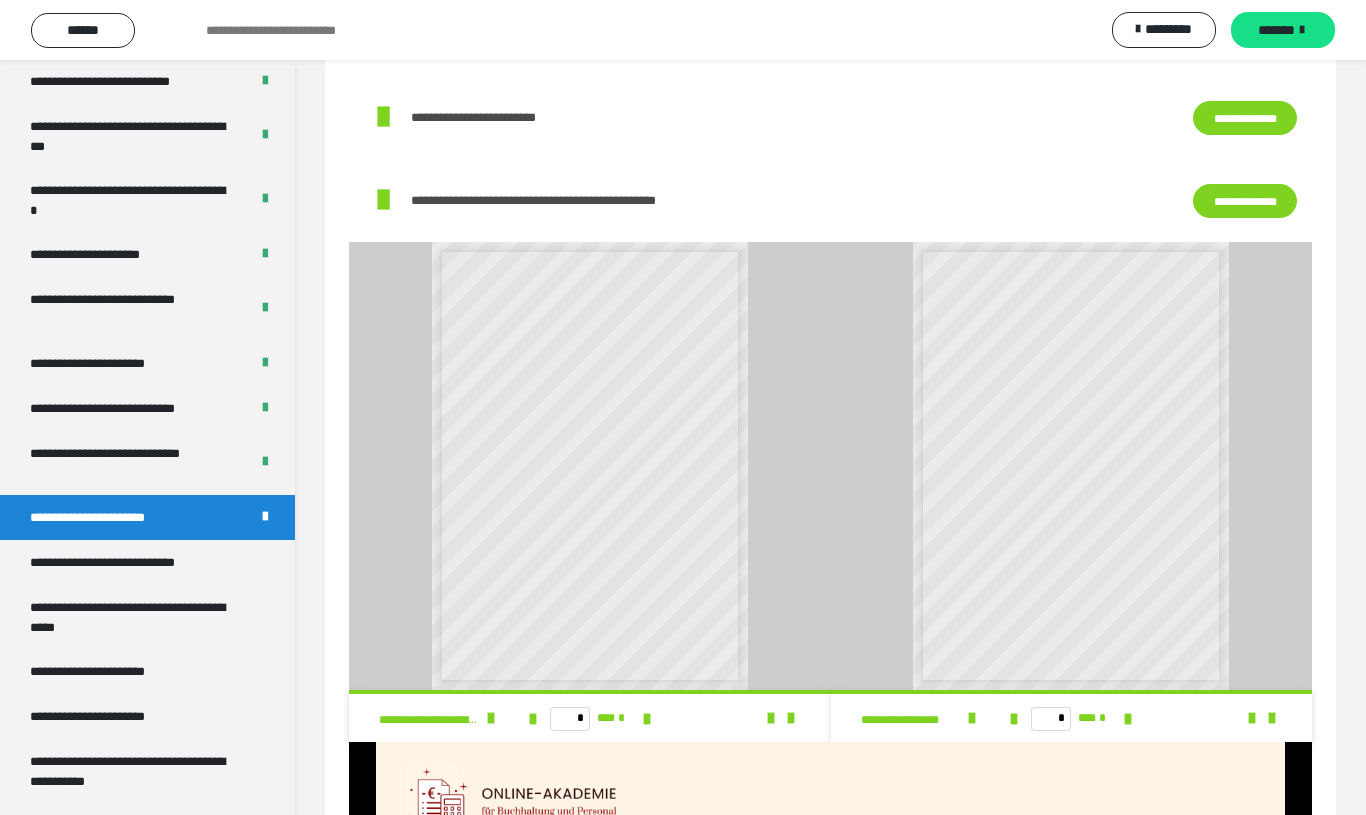 click on "**********" at bounding box center [129, 562] 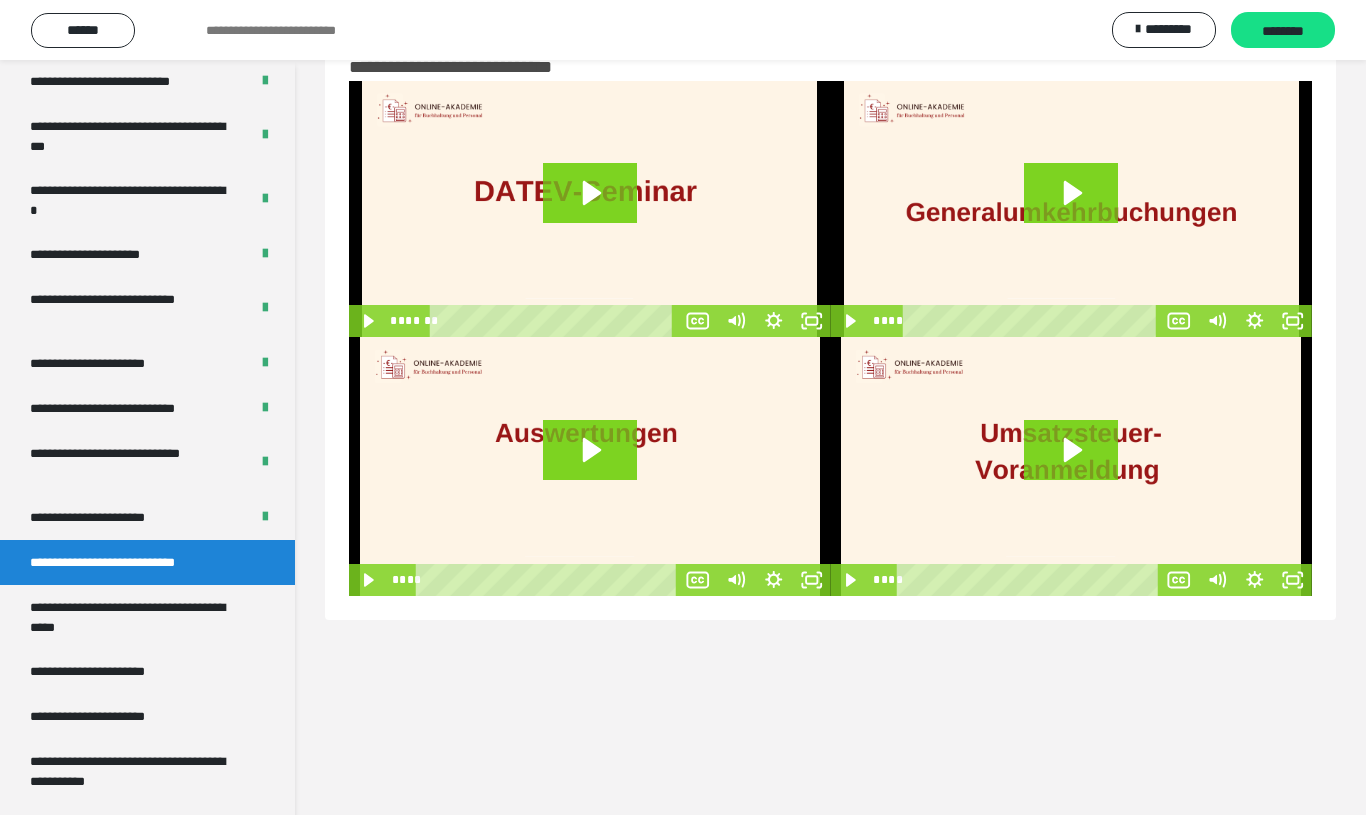 scroll, scrollTop: 54, scrollLeft: 0, axis: vertical 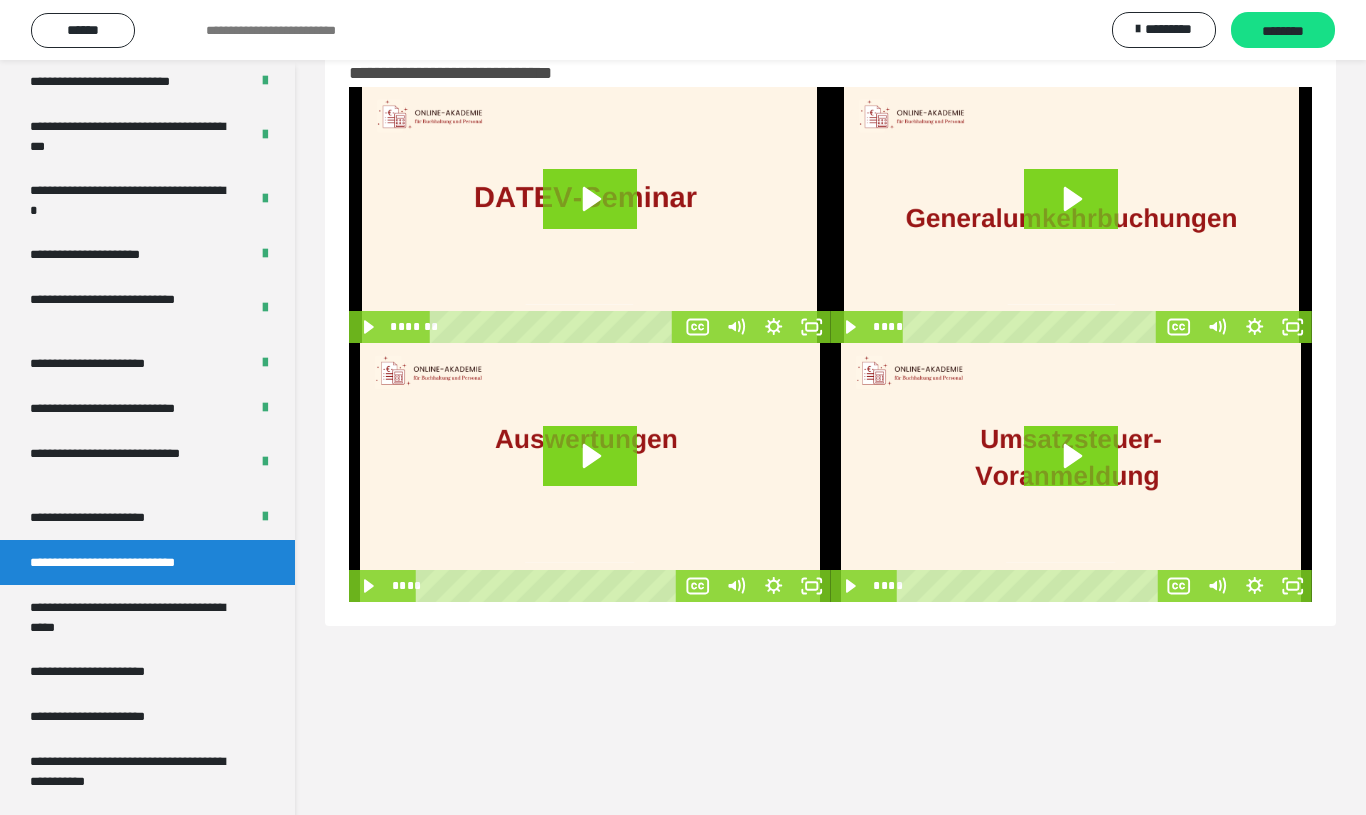click 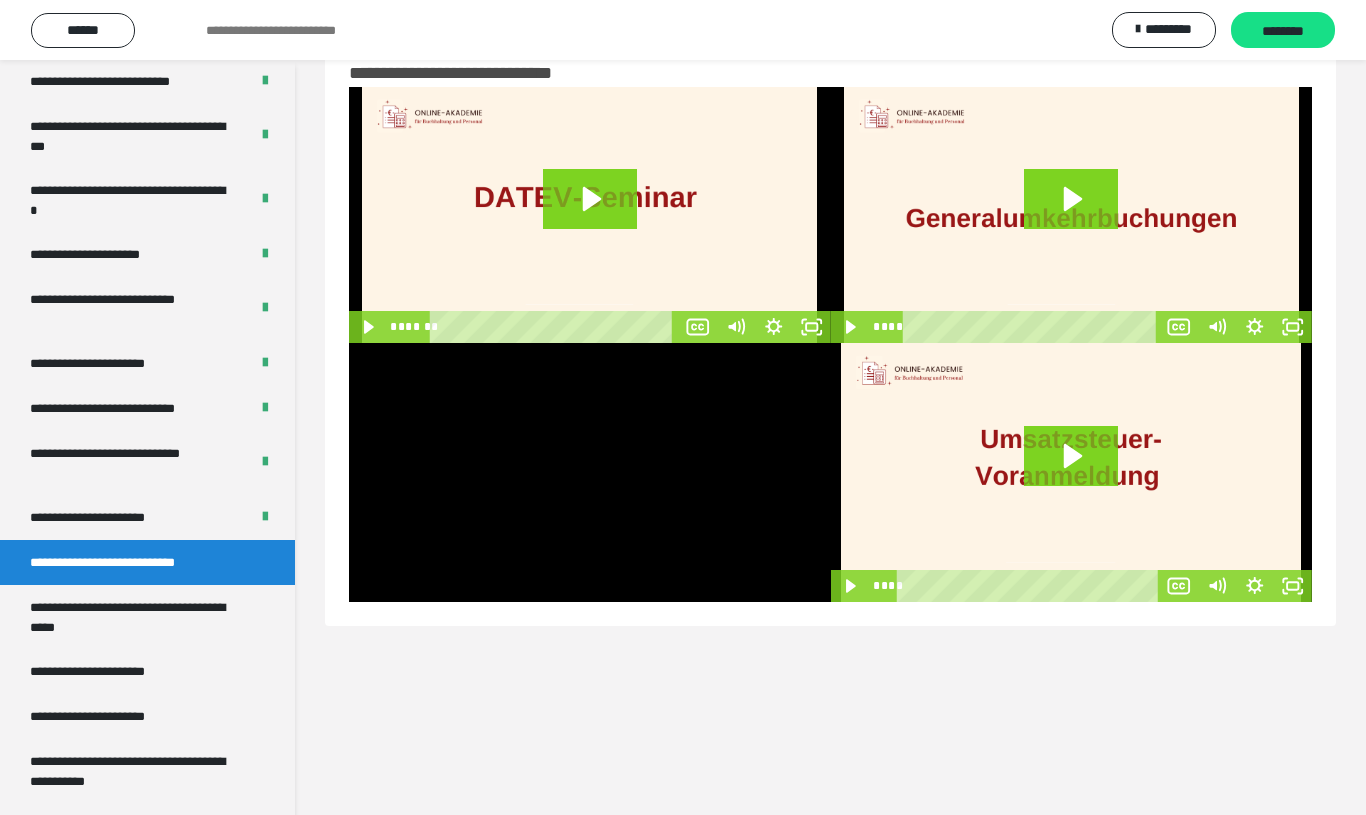 click at bounding box center [590, 472] 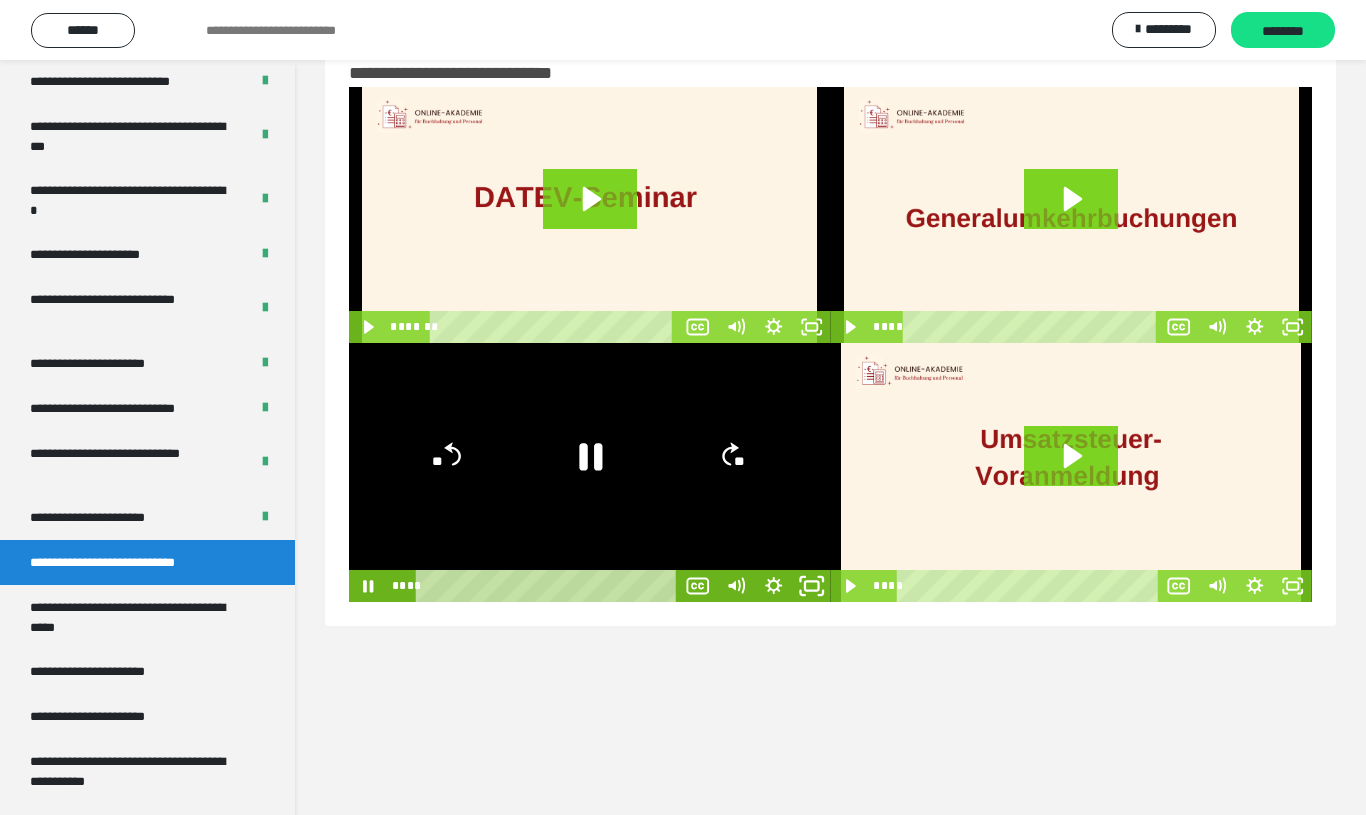 click 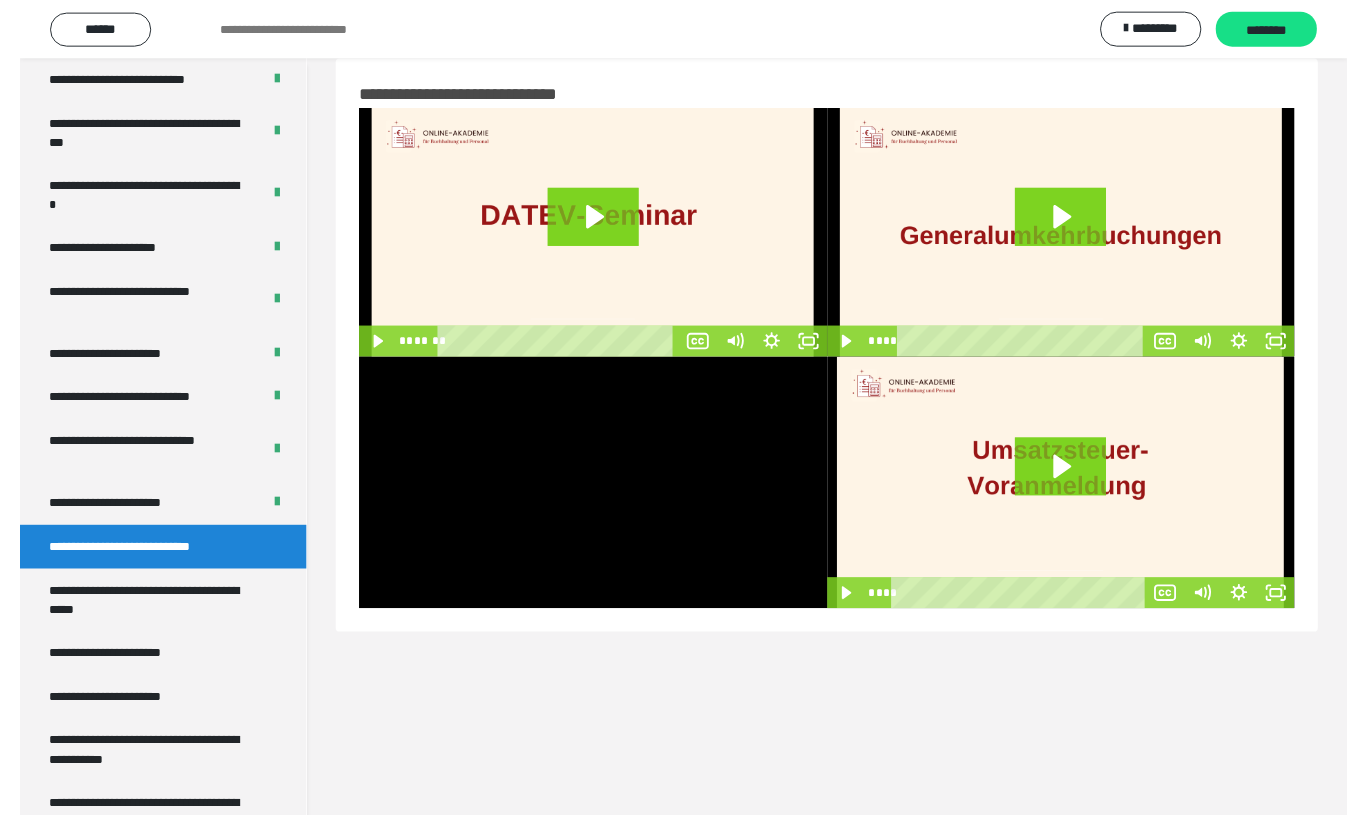 scroll, scrollTop: 54, scrollLeft: 0, axis: vertical 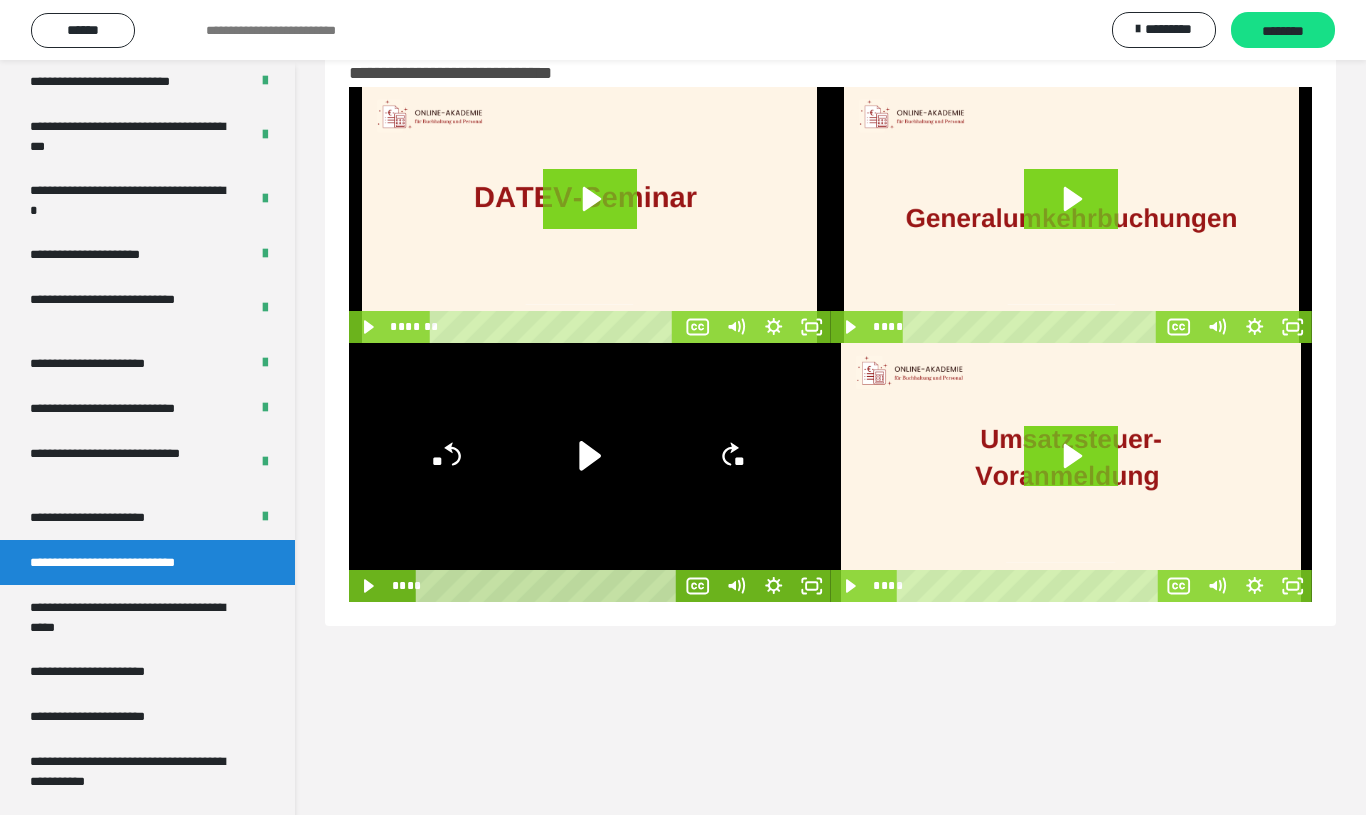click on "**********" at bounding box center (139, 617) 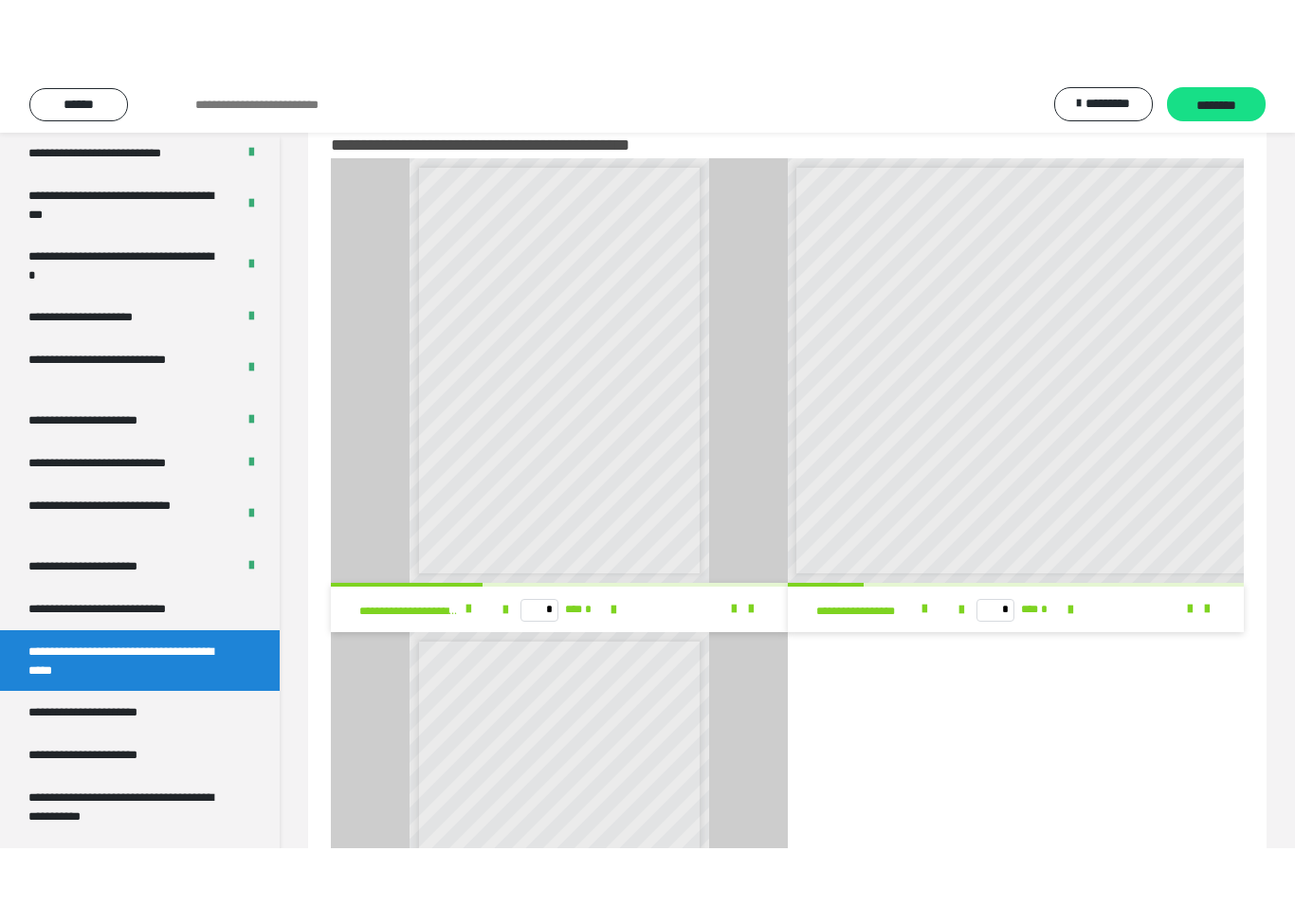 scroll, scrollTop: 27, scrollLeft: 0, axis: vertical 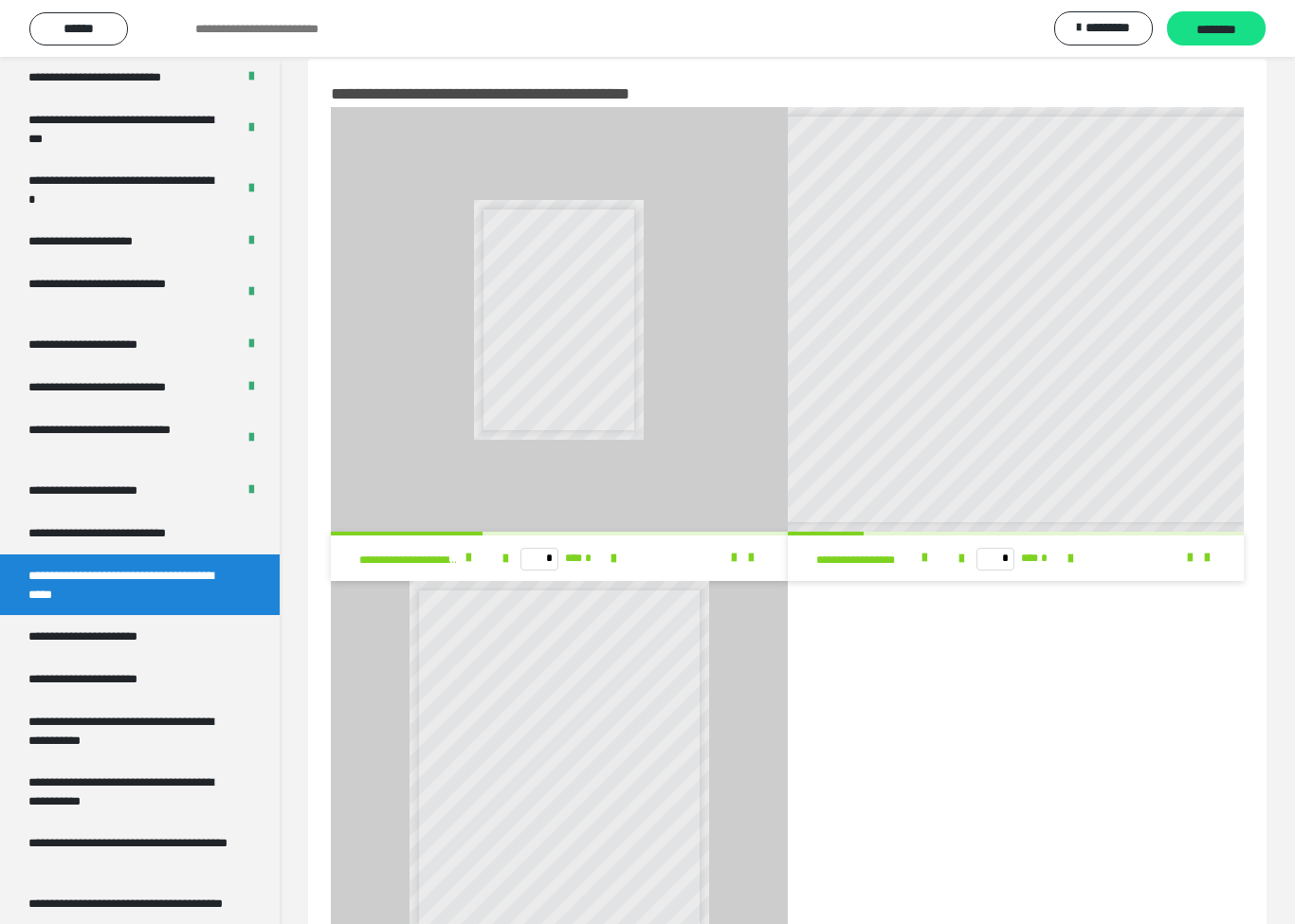 click on "**********" at bounding box center [104, 636] 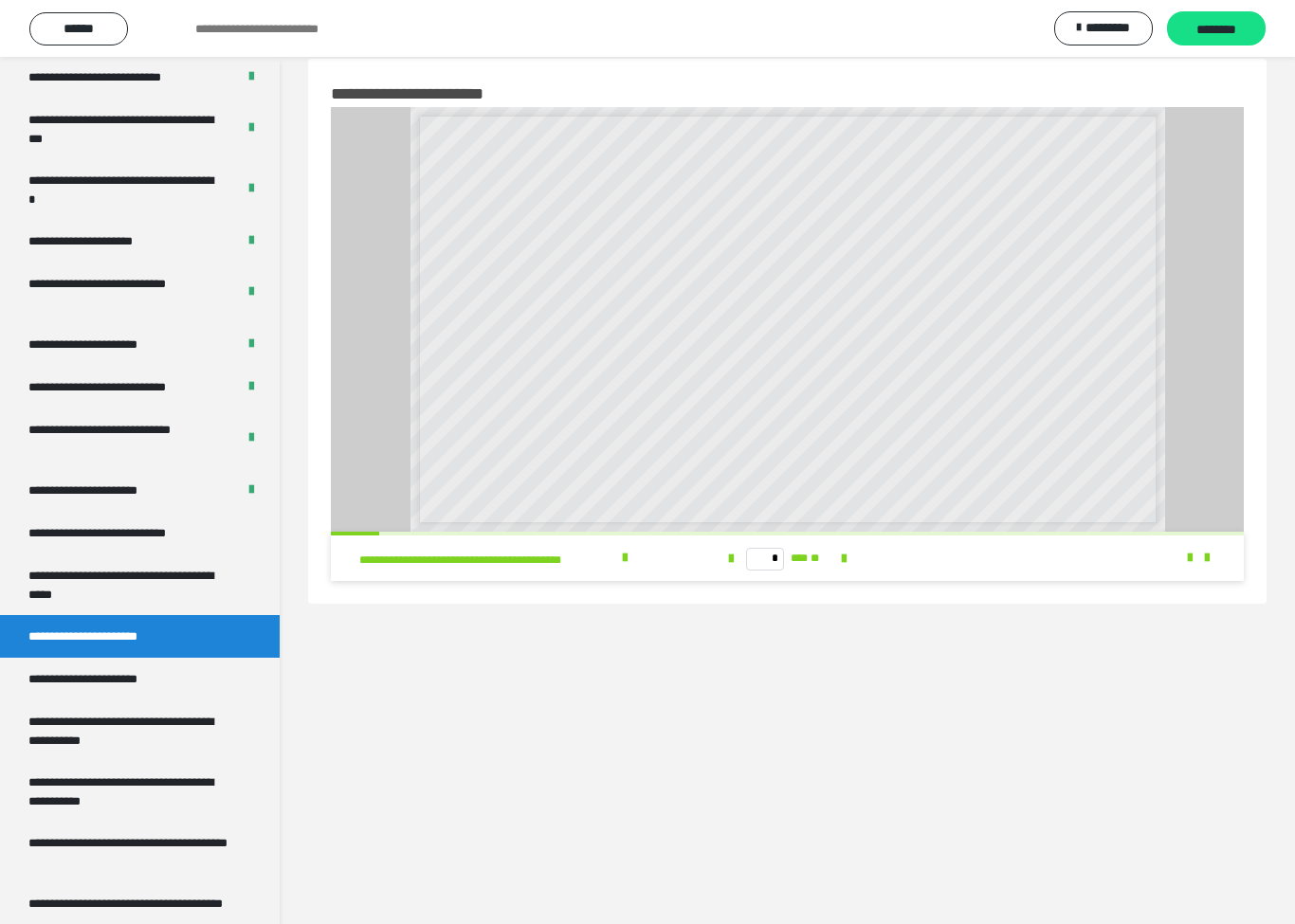 click at bounding box center (844, 558) 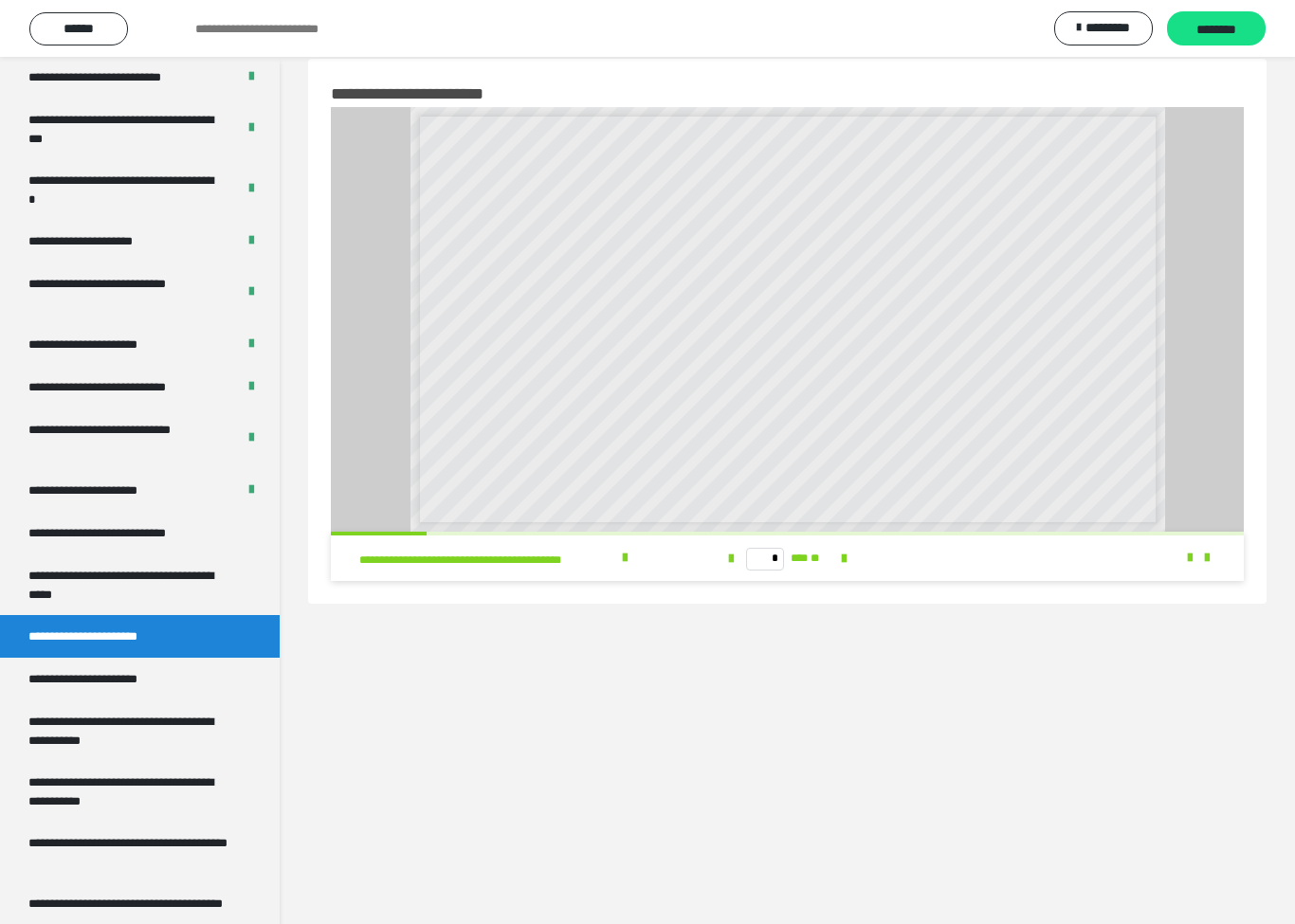 click at bounding box center [844, 559] 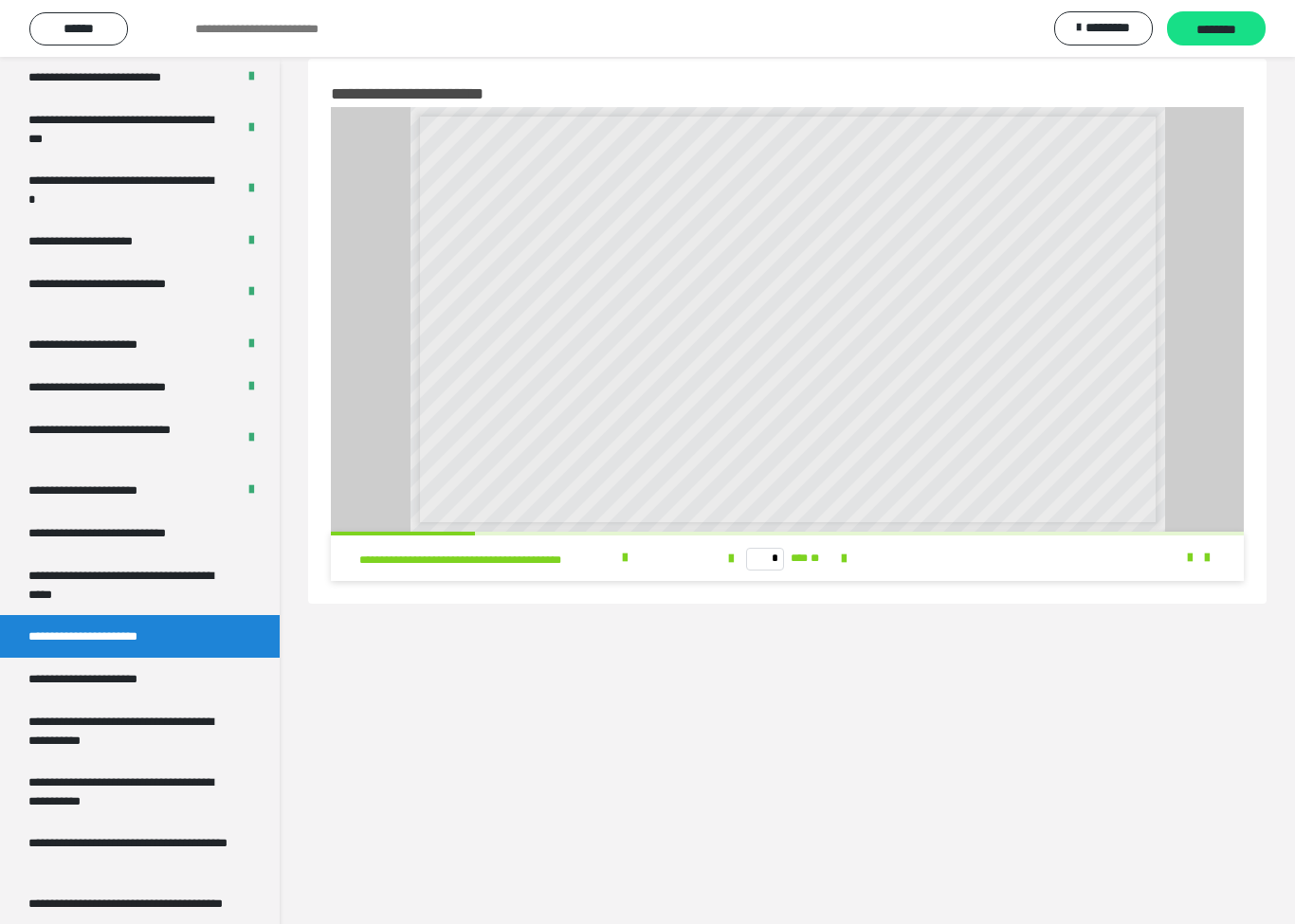 click at bounding box center [844, 559] 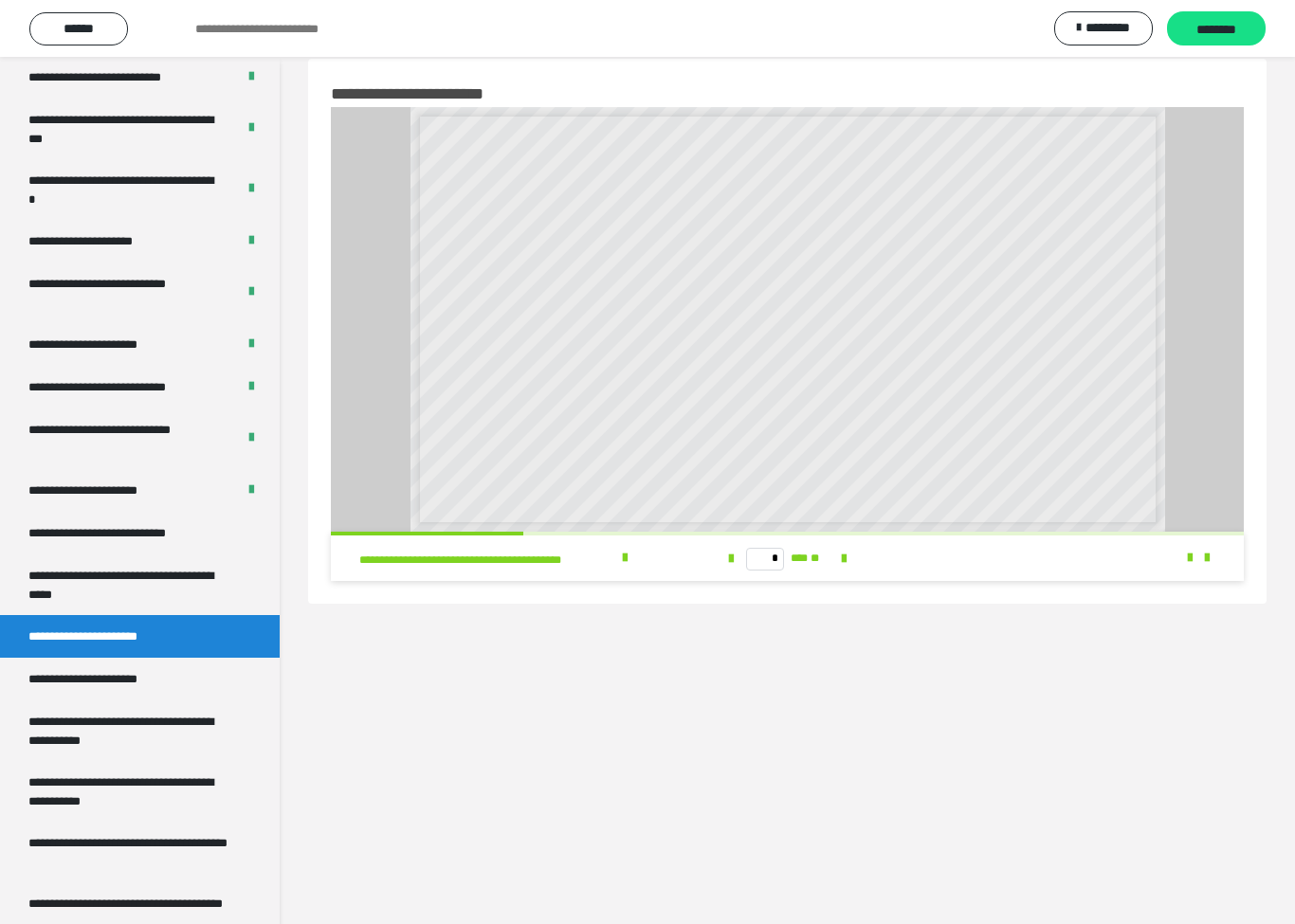 click at bounding box center [844, 558] 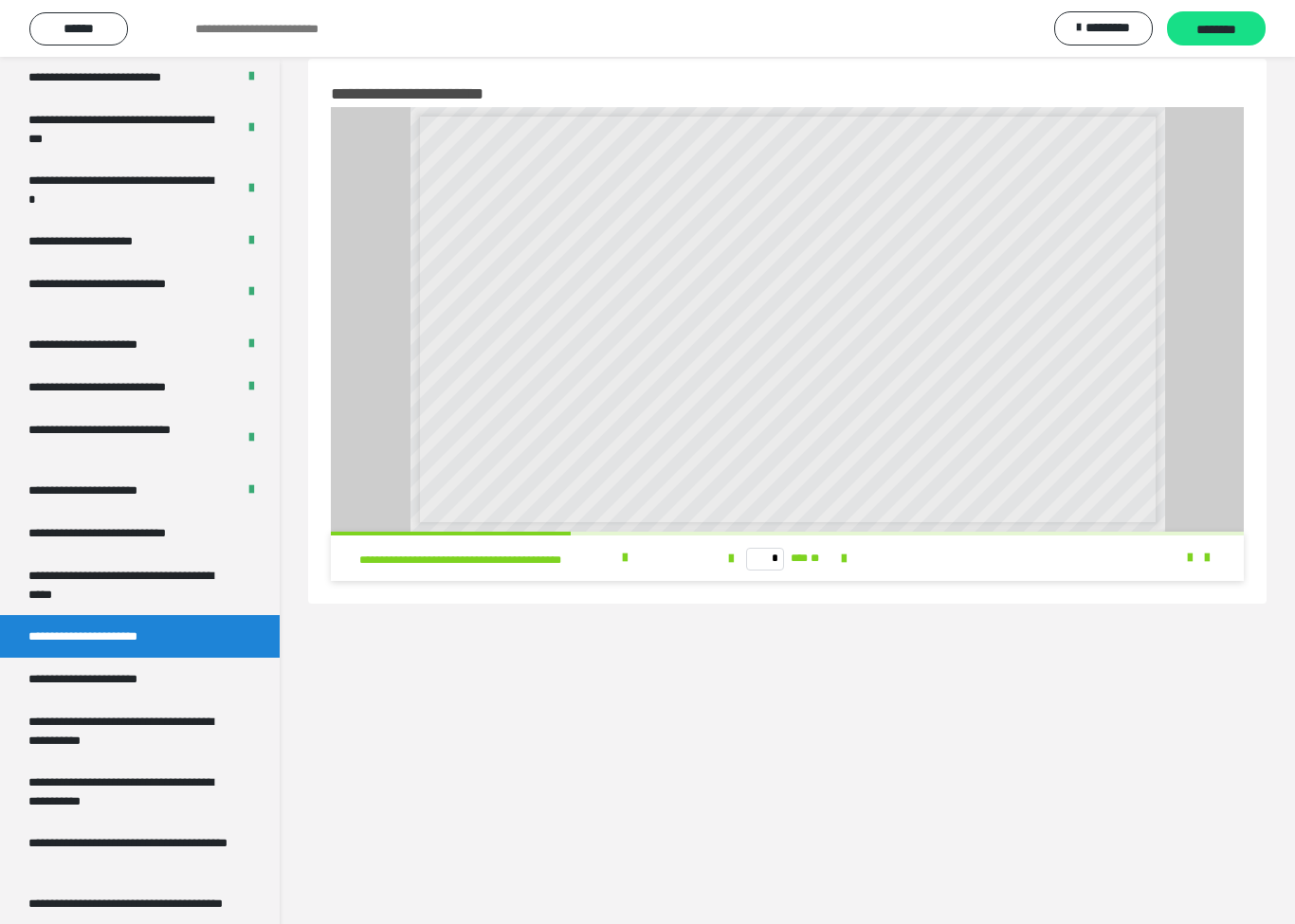 click at bounding box center [844, 559] 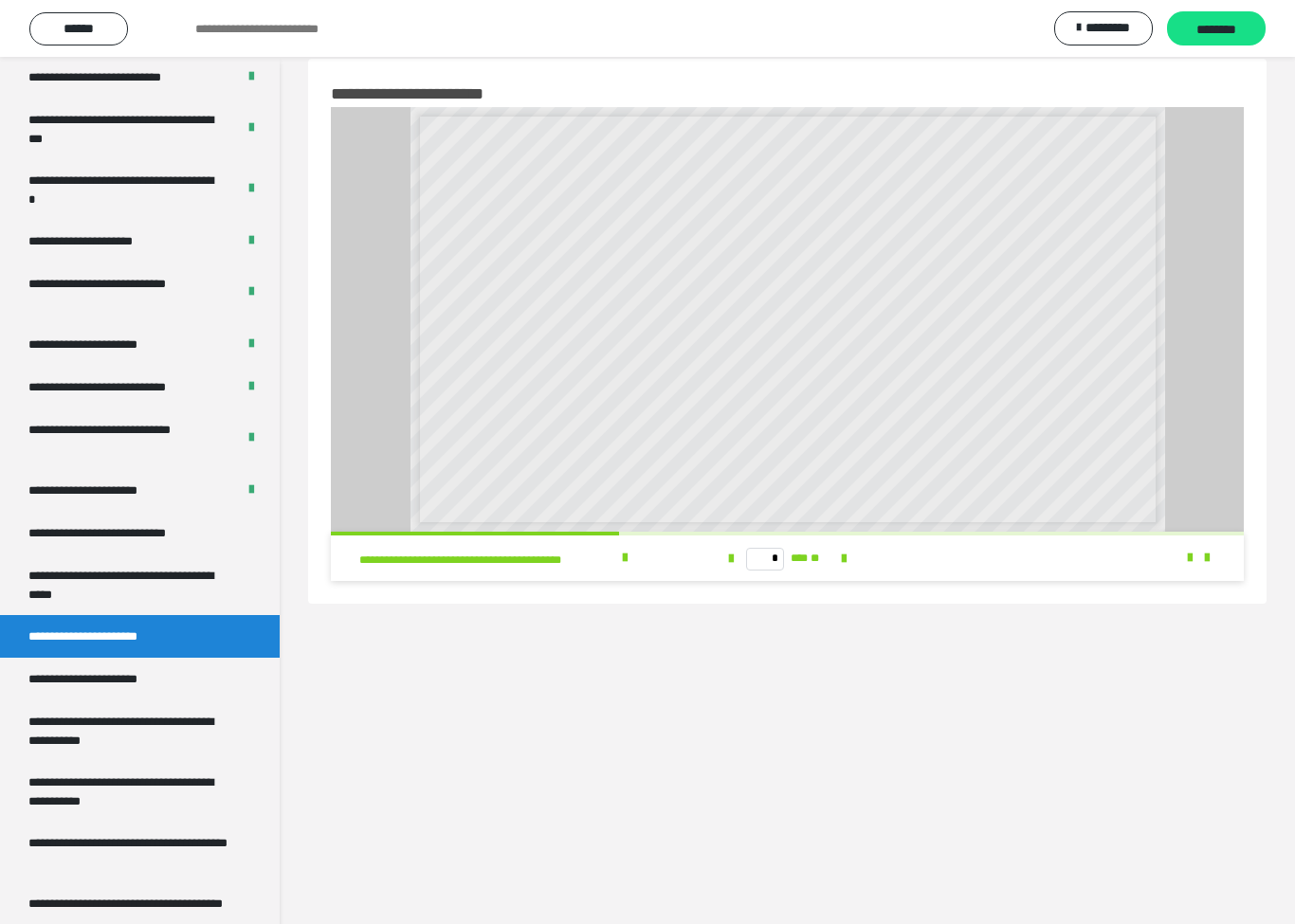 click at bounding box center (731, 559) 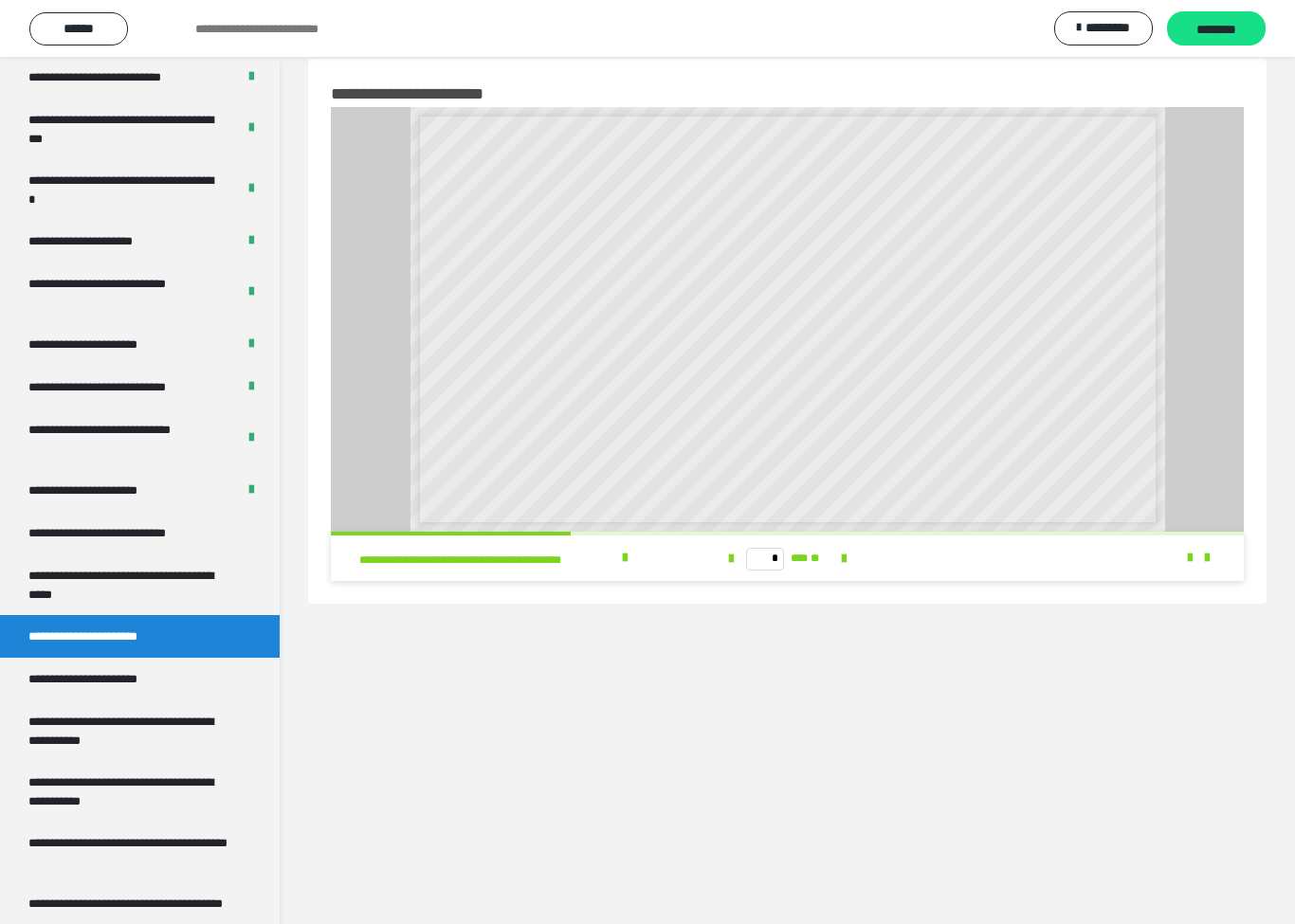 click at bounding box center (731, 559) 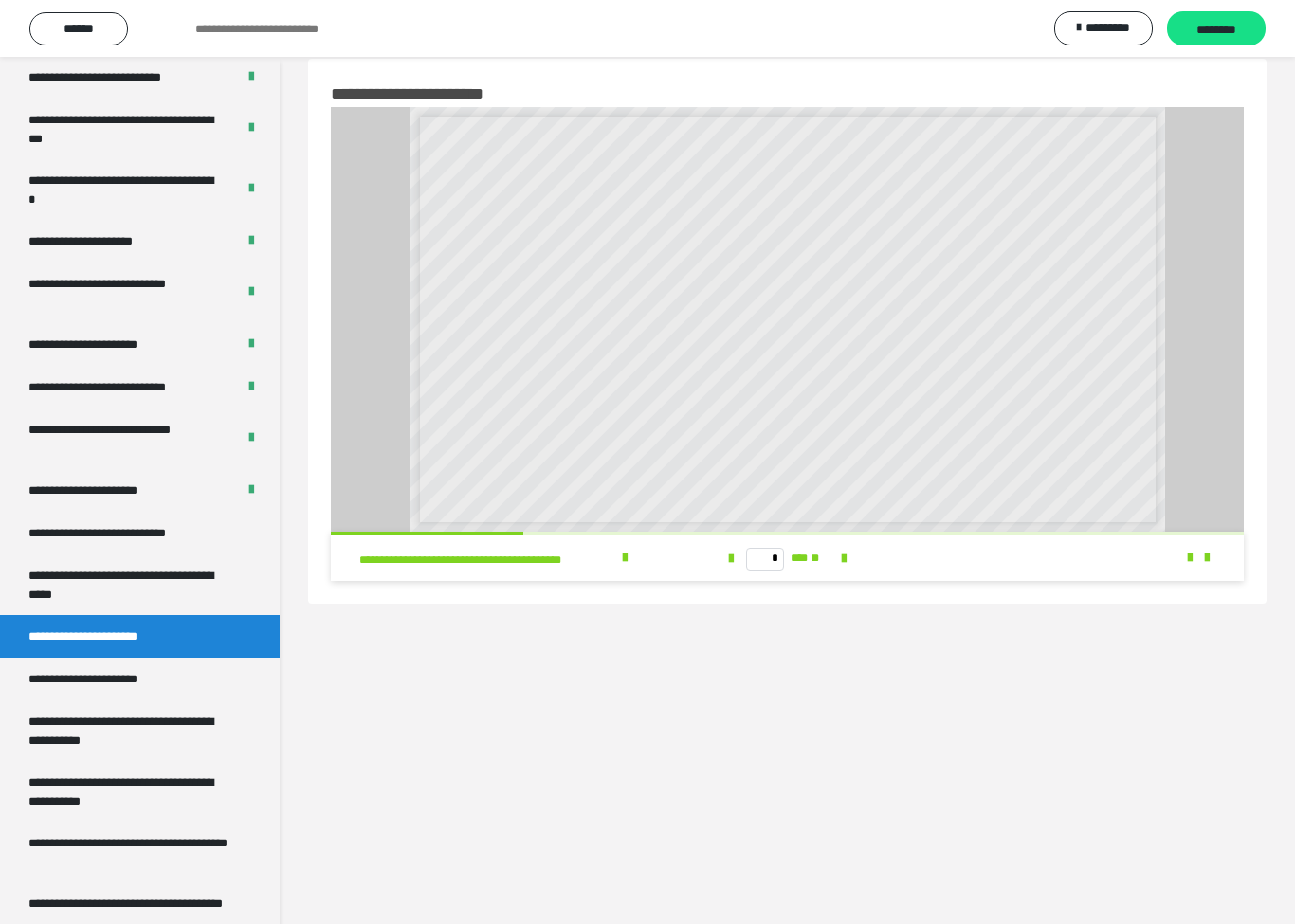 click at bounding box center [731, 559] 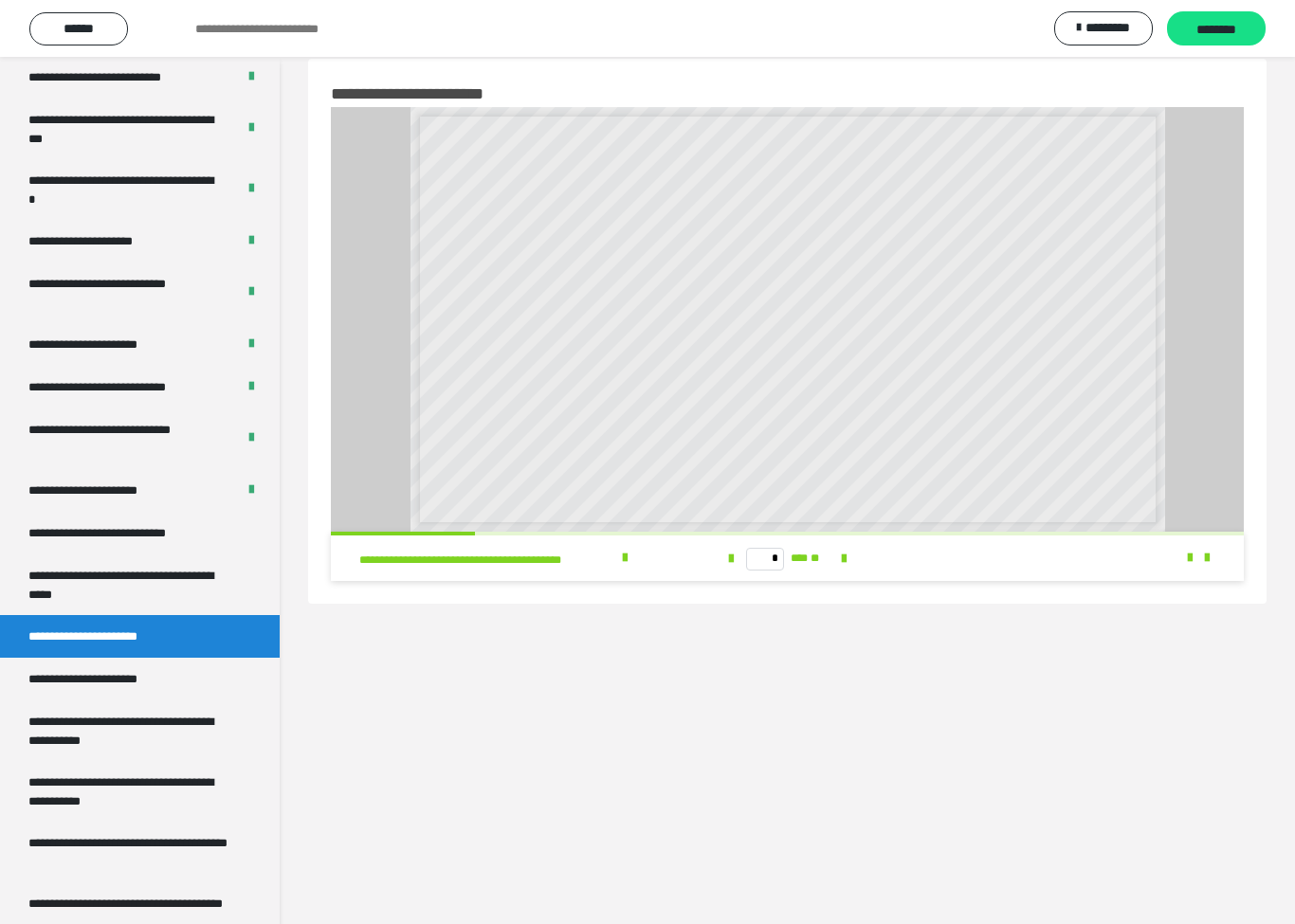 click at bounding box center (731, 559) 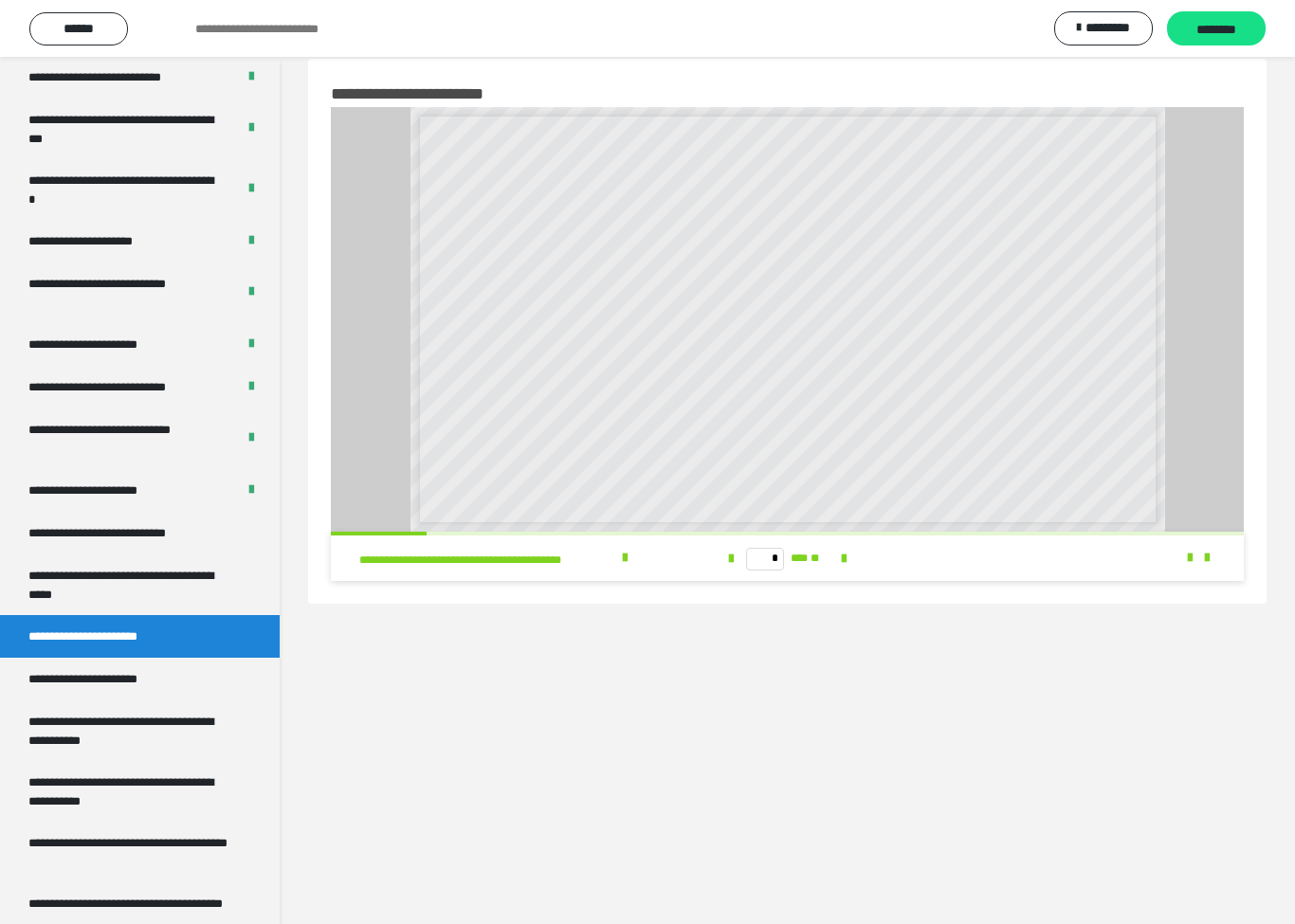 click at bounding box center [731, 559] 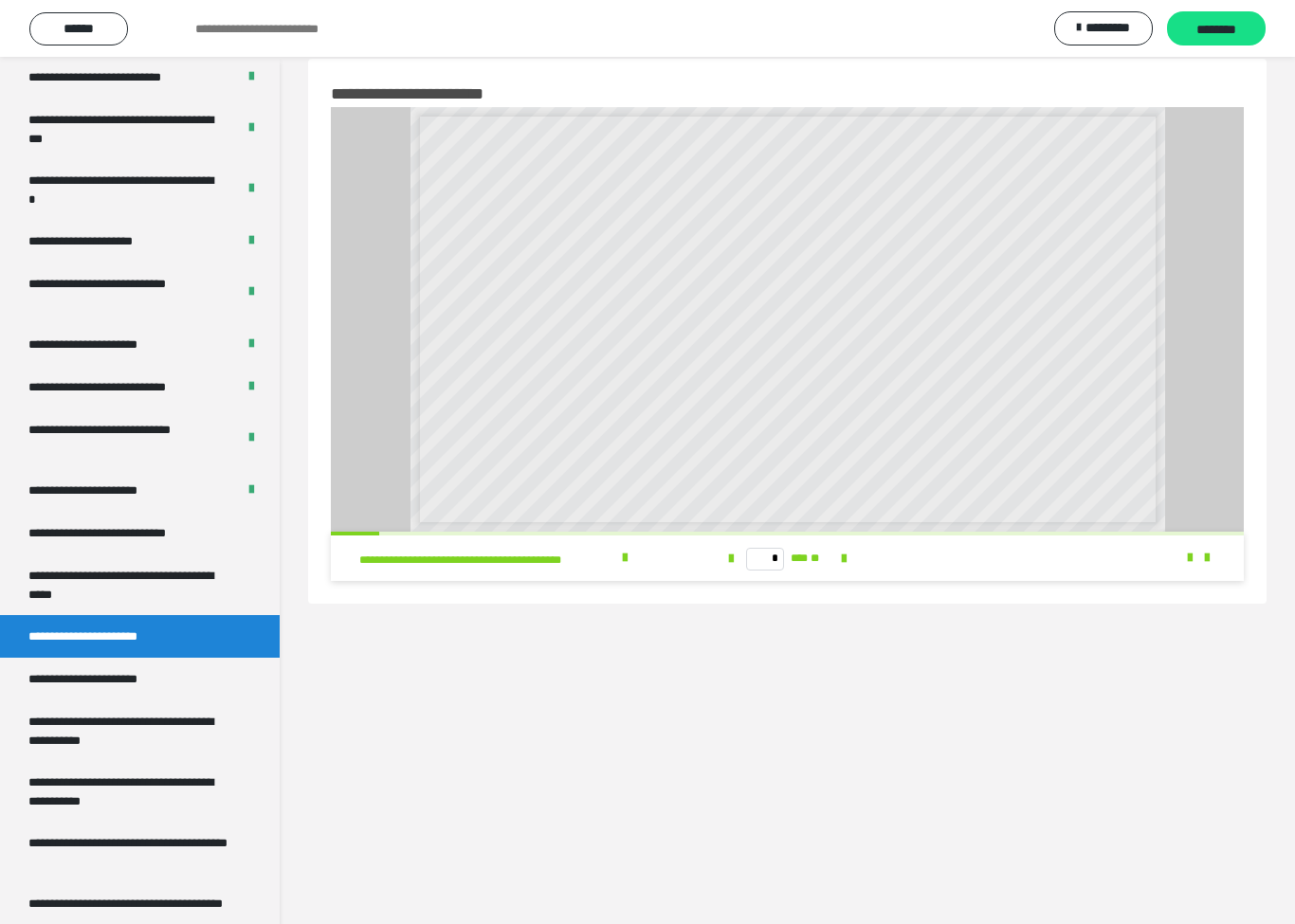 click on "**********" at bounding box center (122, 533) 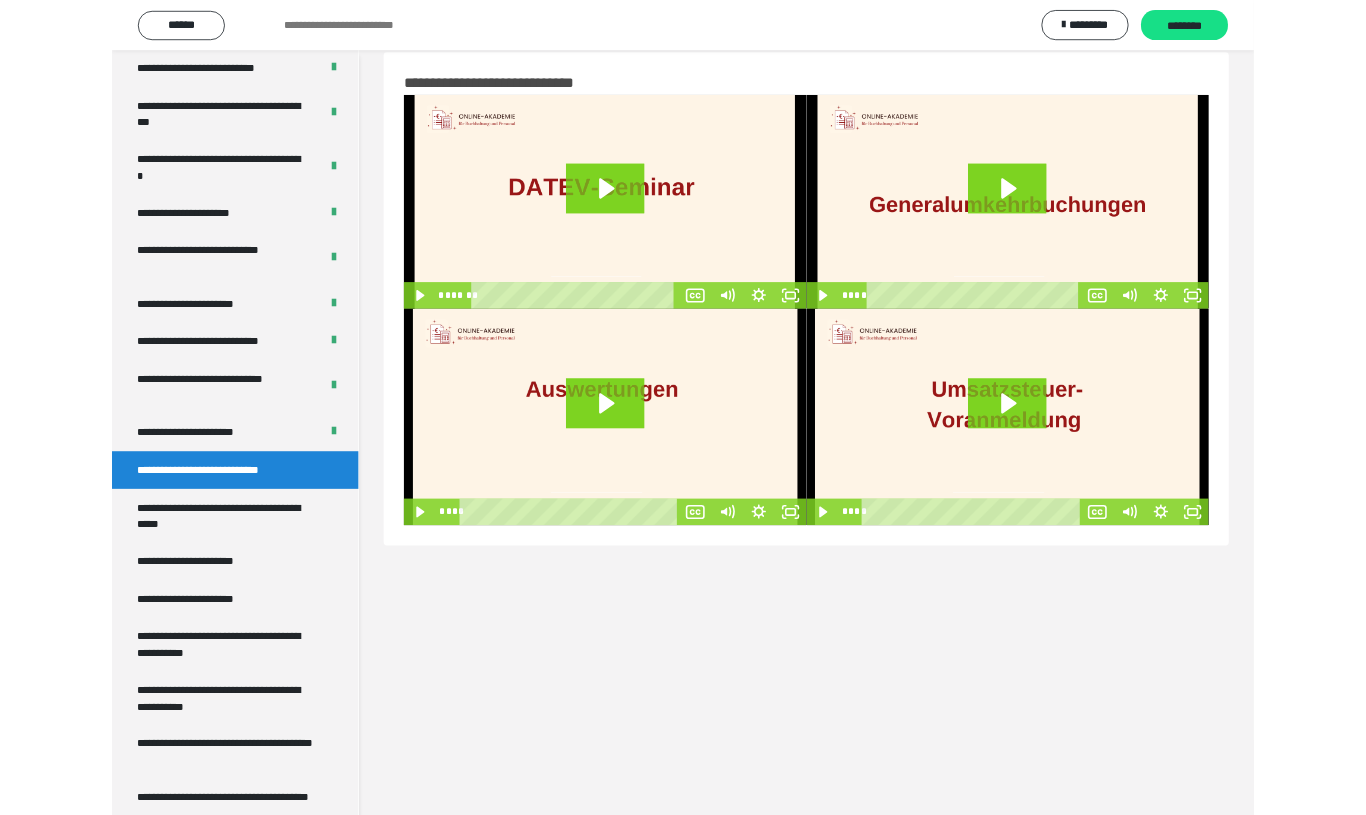 scroll, scrollTop: 60, scrollLeft: 0, axis: vertical 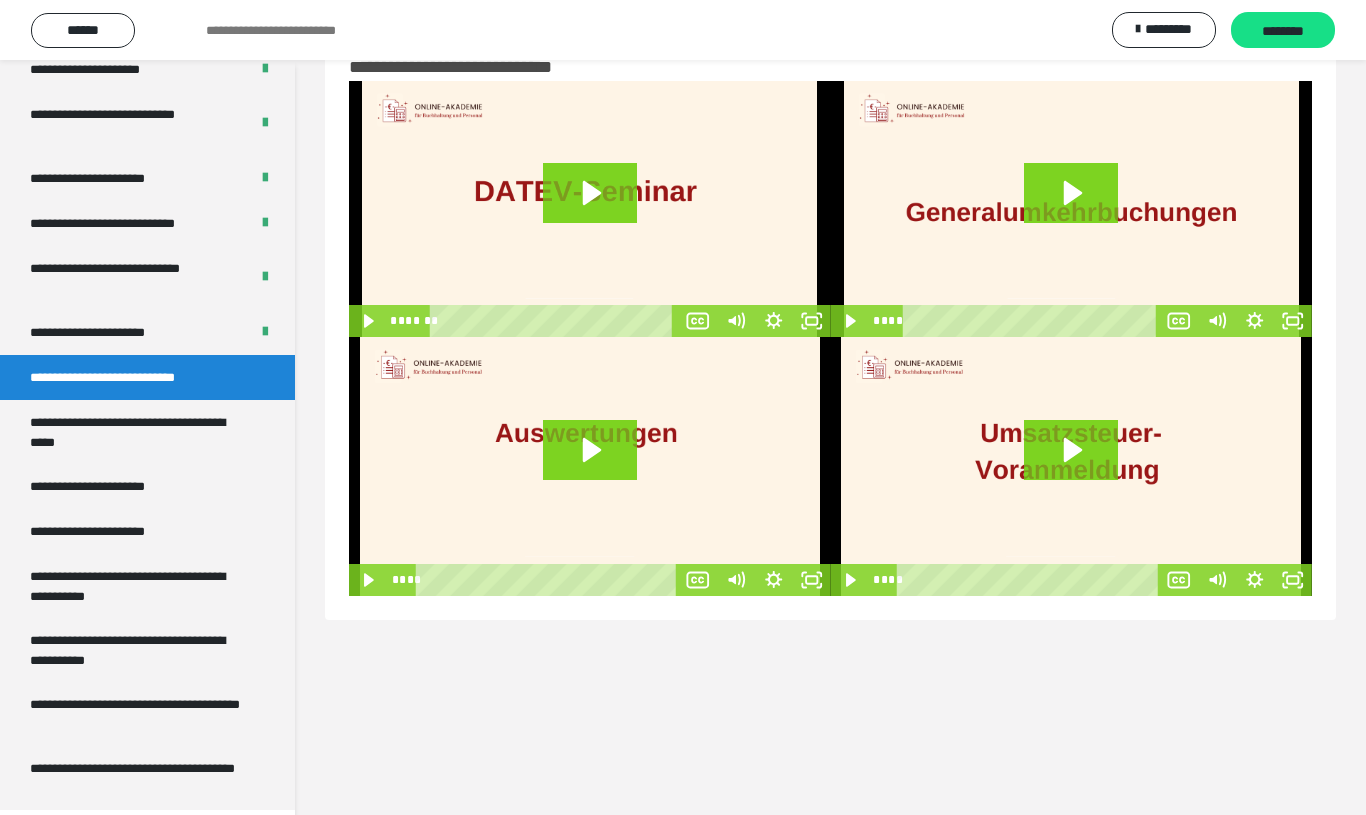 click on "**********" at bounding box center (111, 531) 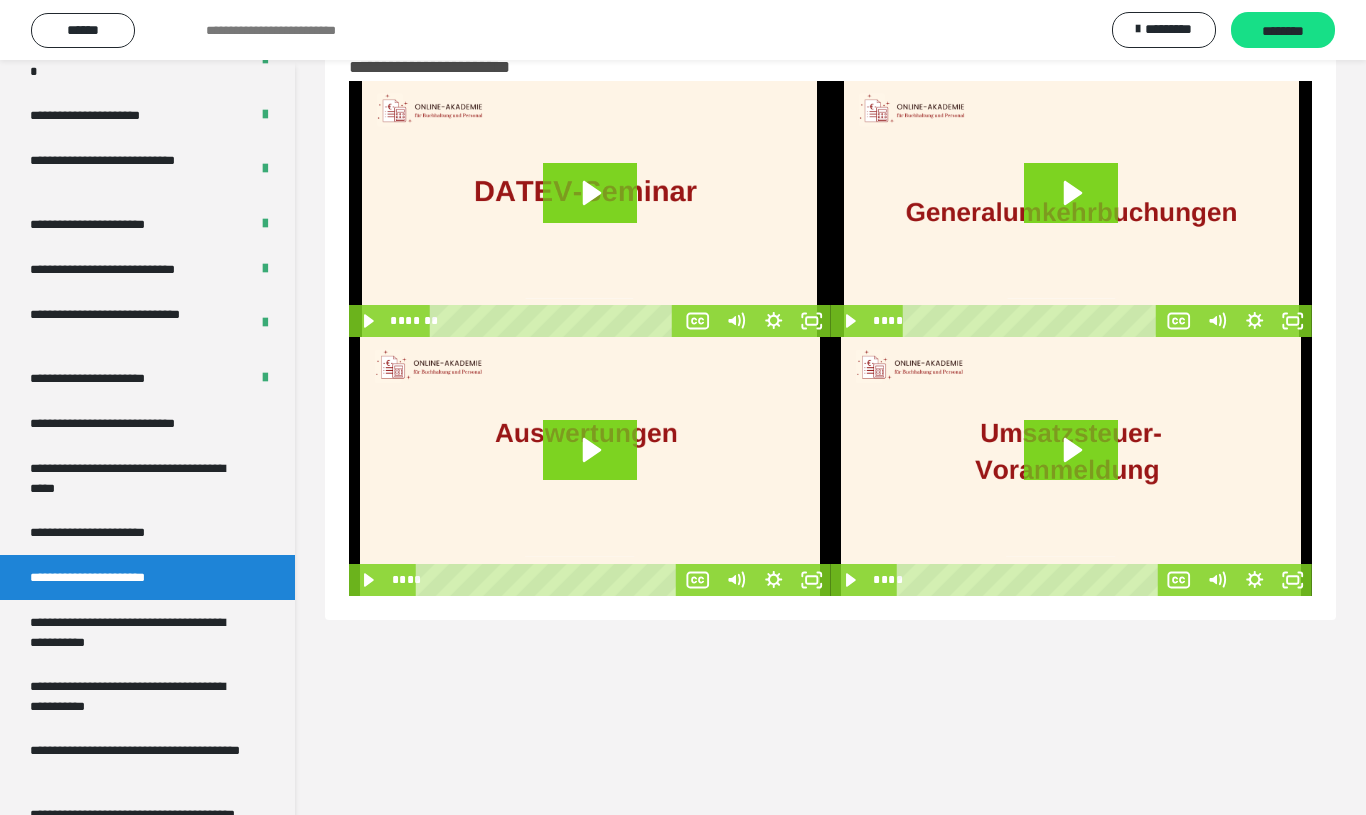 scroll, scrollTop: 3580, scrollLeft: 0, axis: vertical 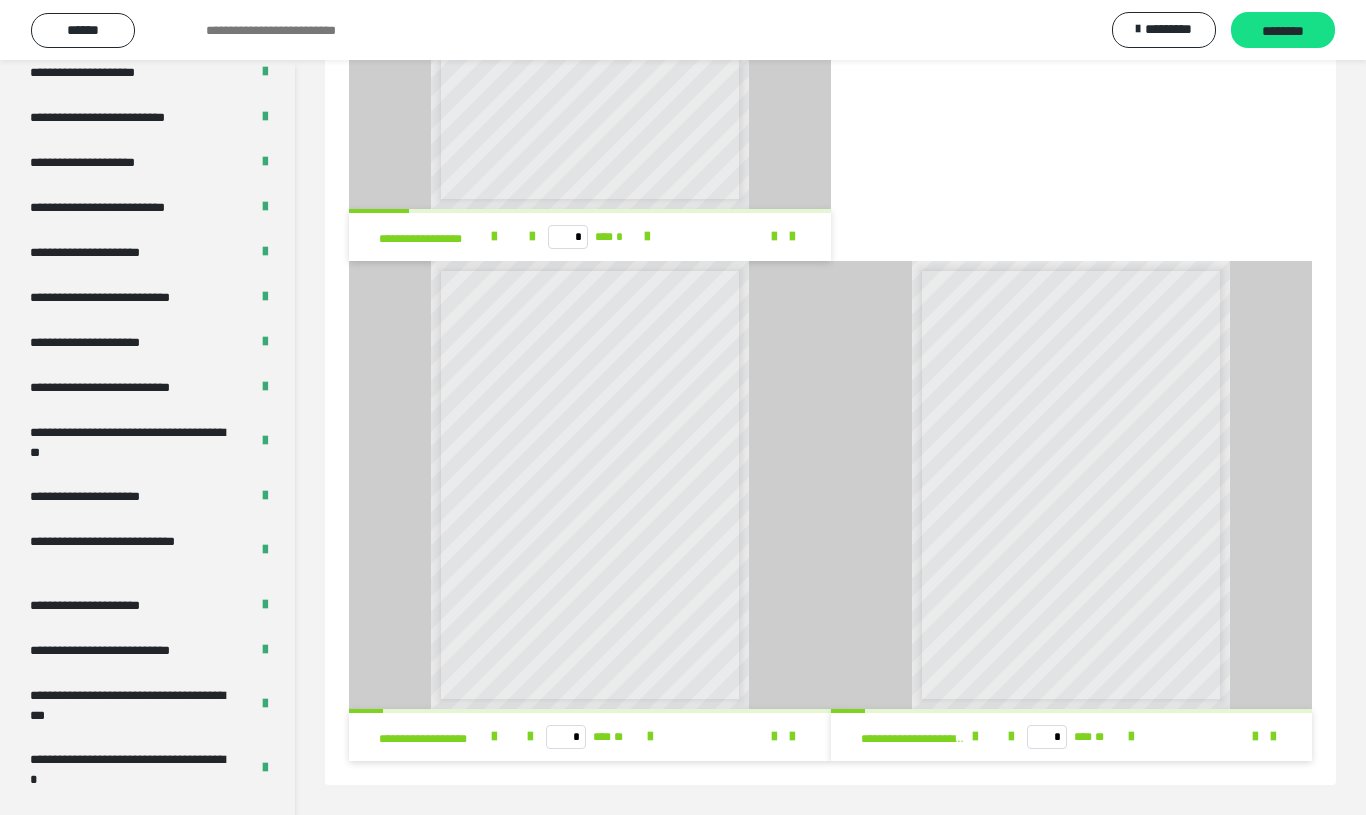 click on "******" at bounding box center (83, 30) 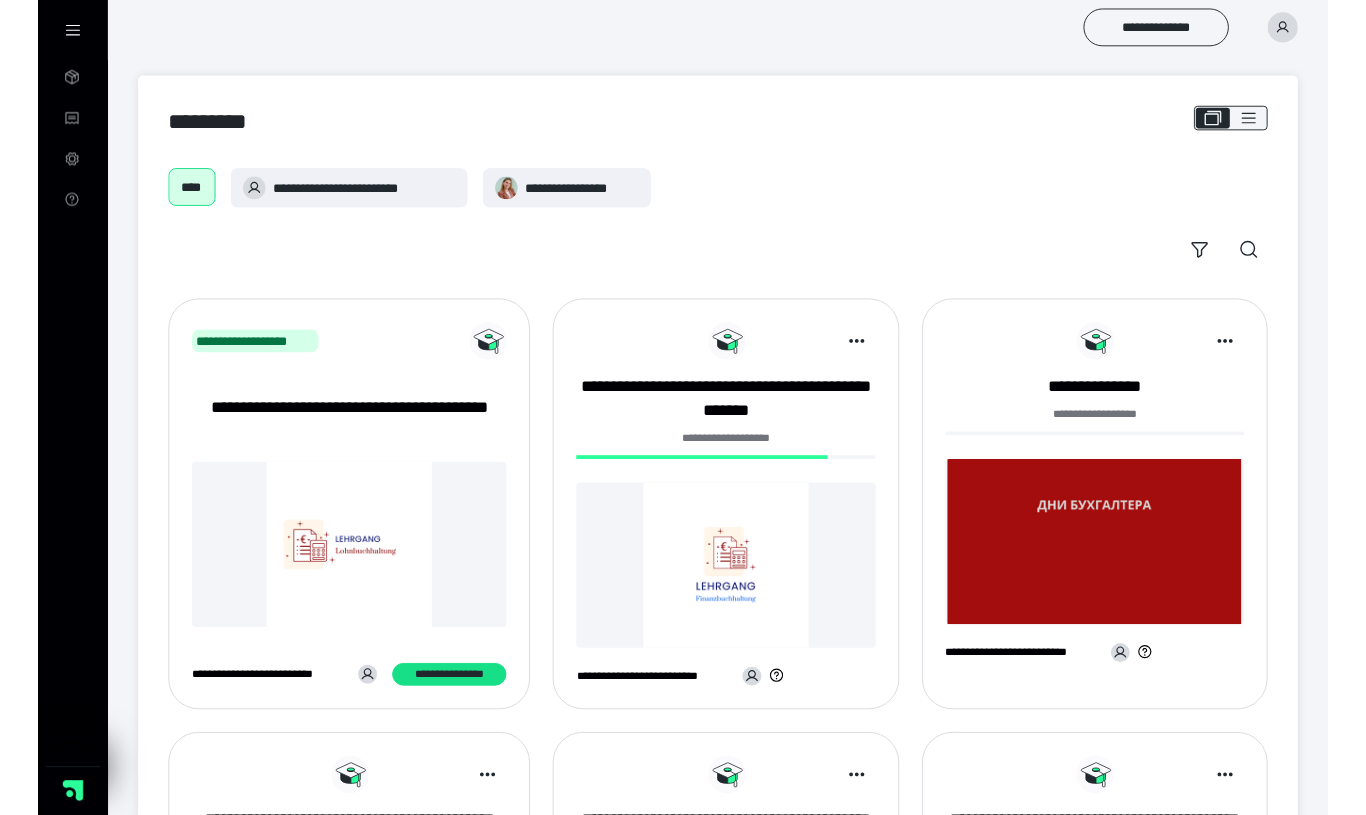 scroll, scrollTop: 0, scrollLeft: 0, axis: both 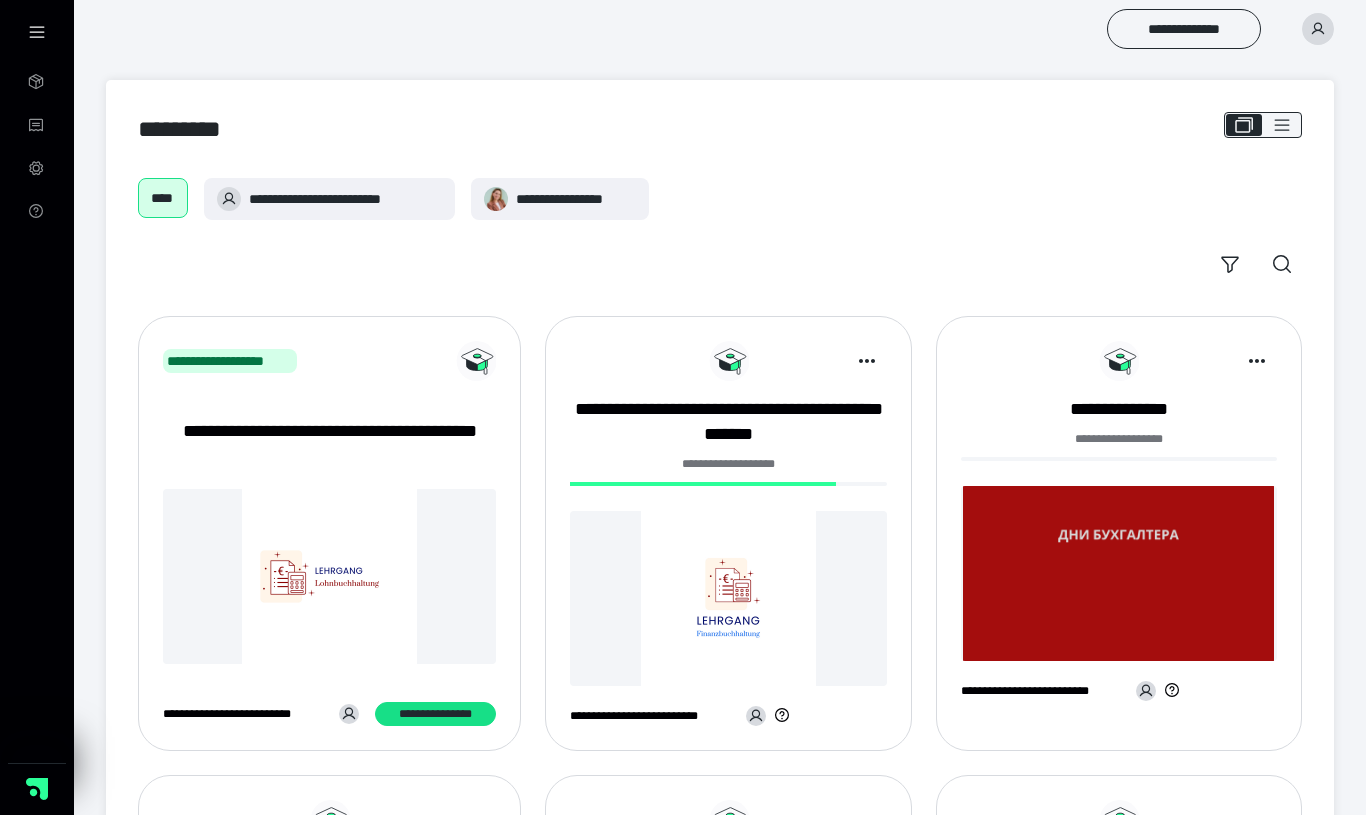 click on "**********" at bounding box center [728, 422] 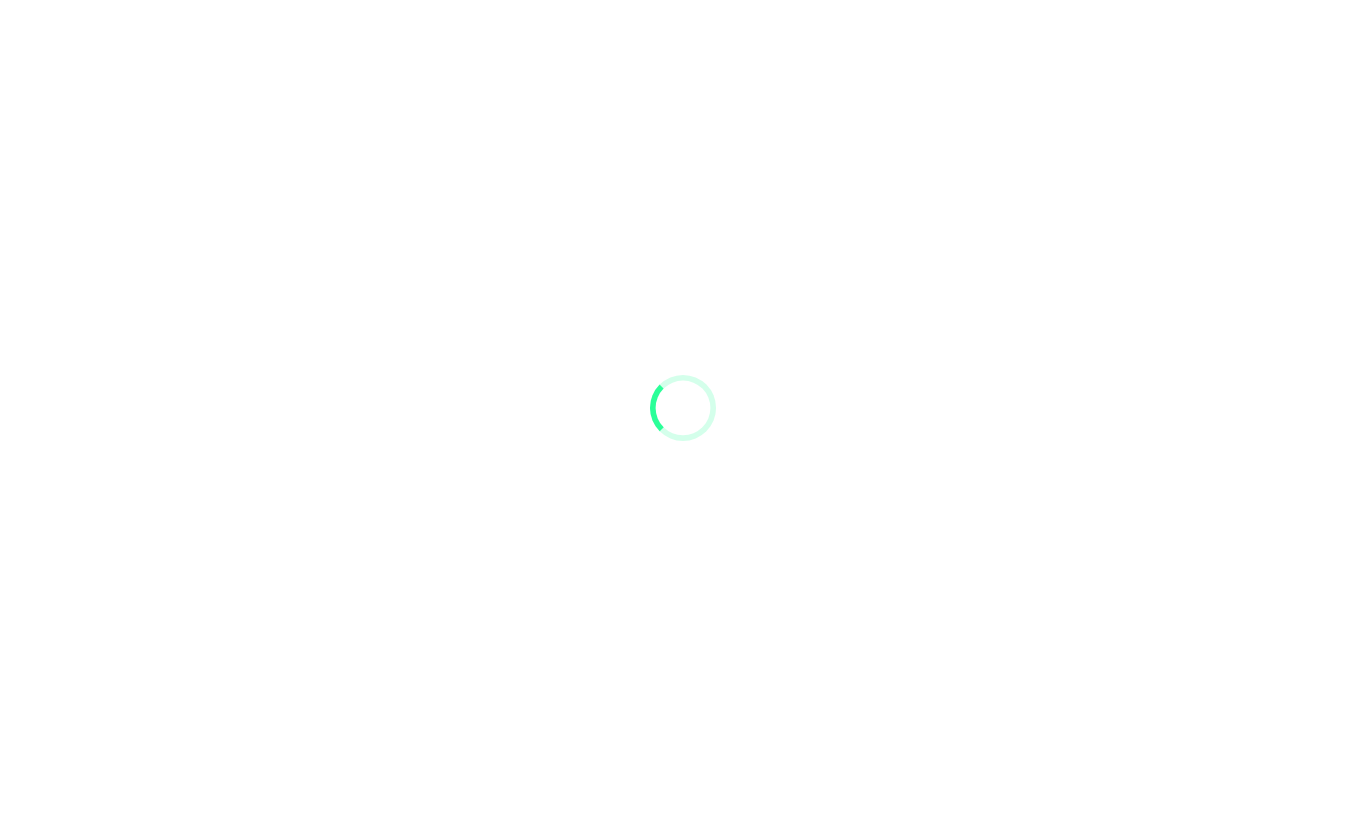 scroll, scrollTop: 0, scrollLeft: 0, axis: both 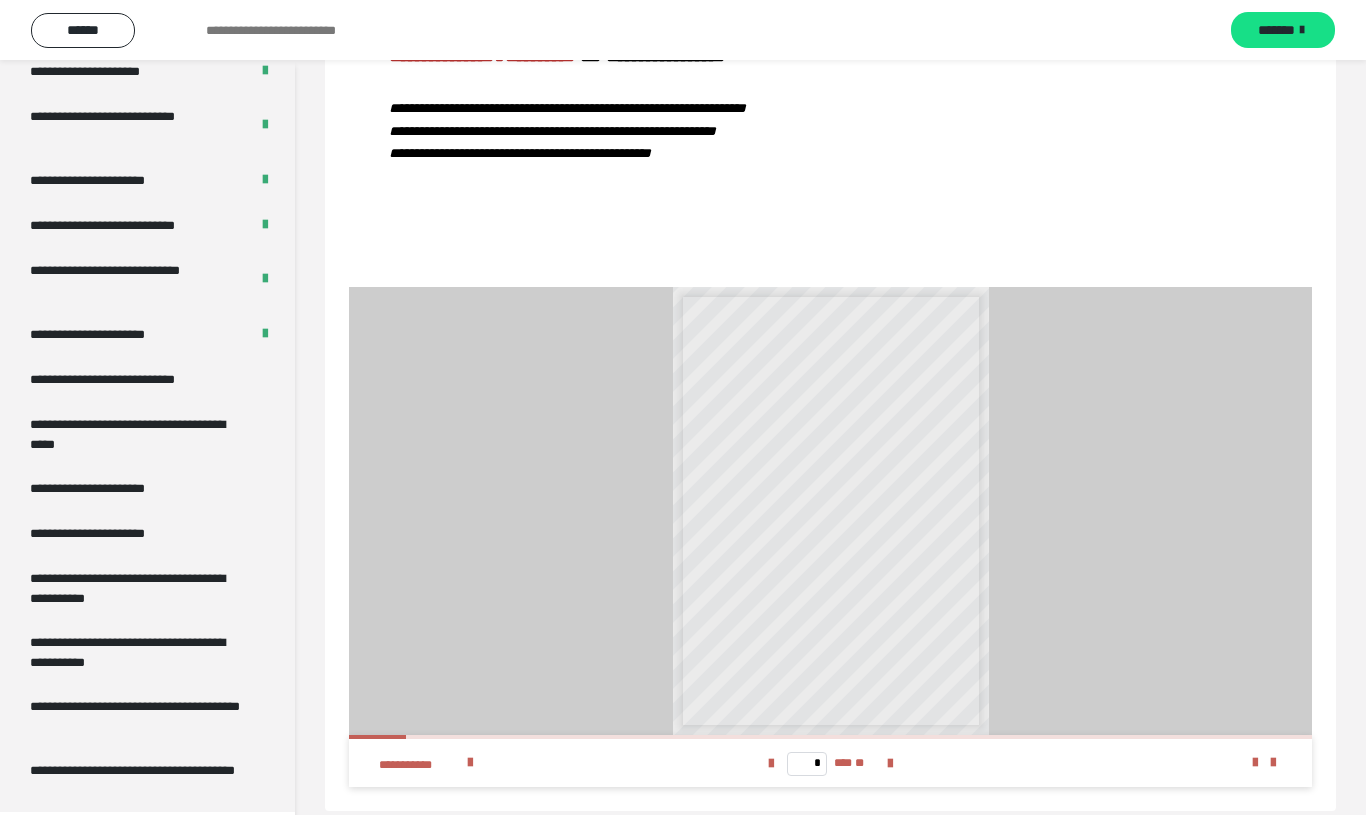 click on "**********" at bounding box center [129, 379] 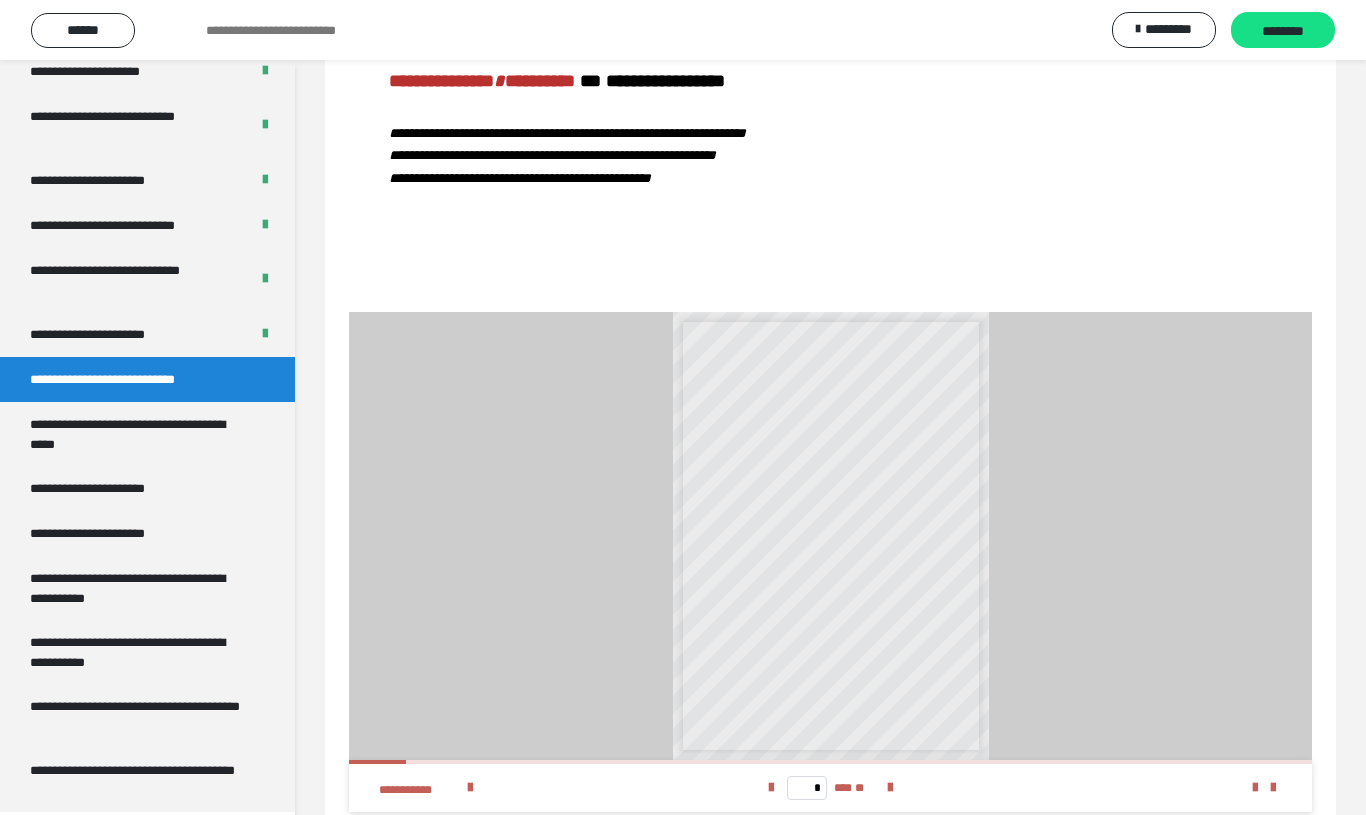 scroll, scrollTop: 60, scrollLeft: 0, axis: vertical 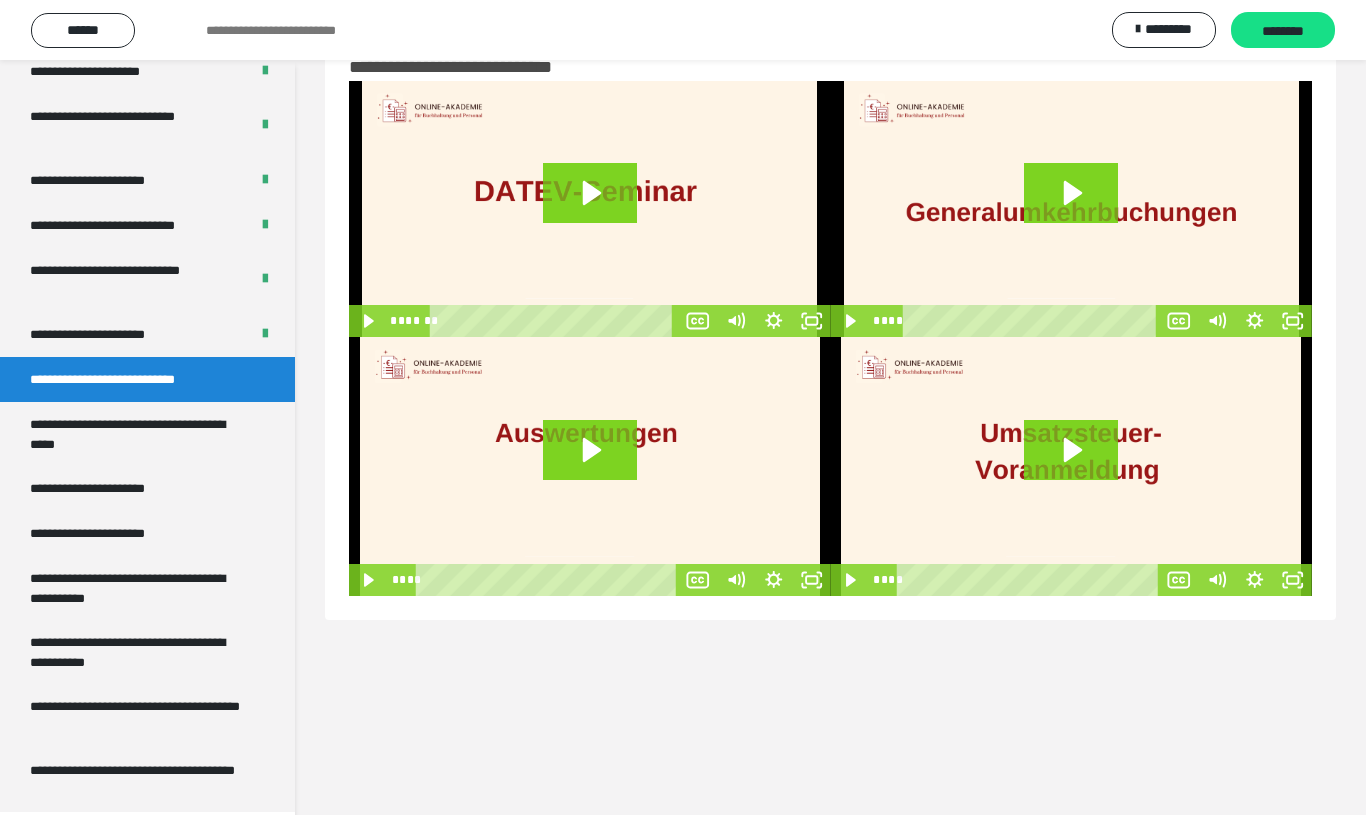 click 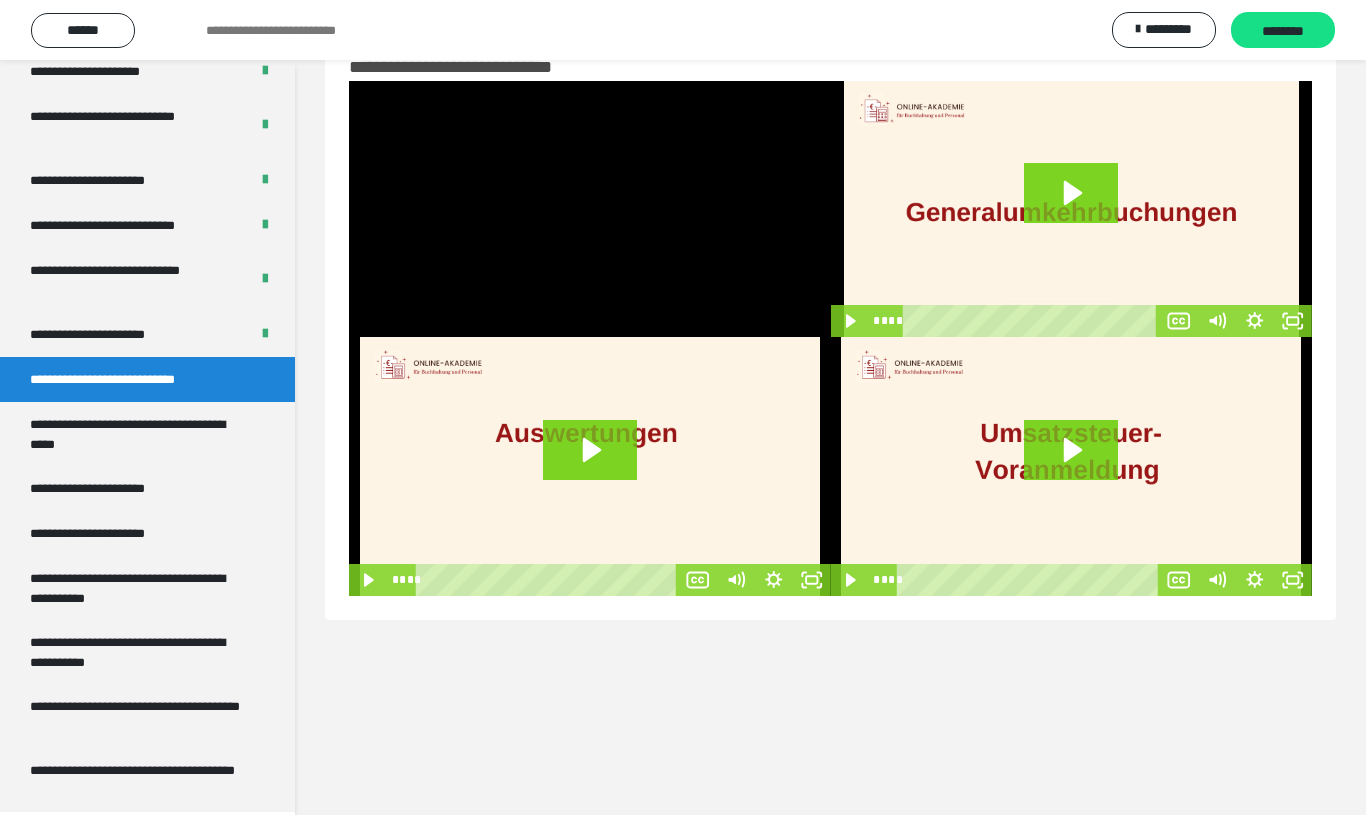 click at bounding box center (590, 209) 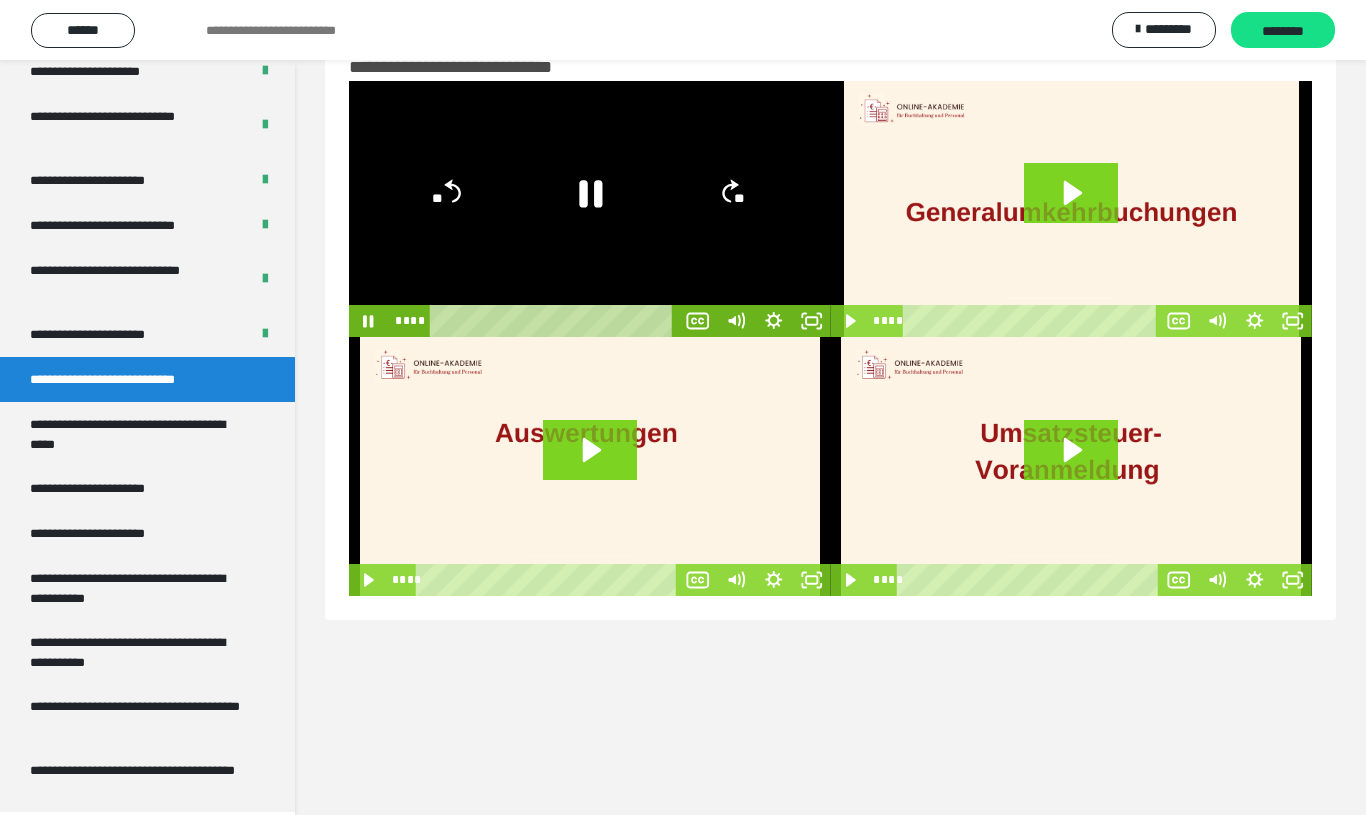 click 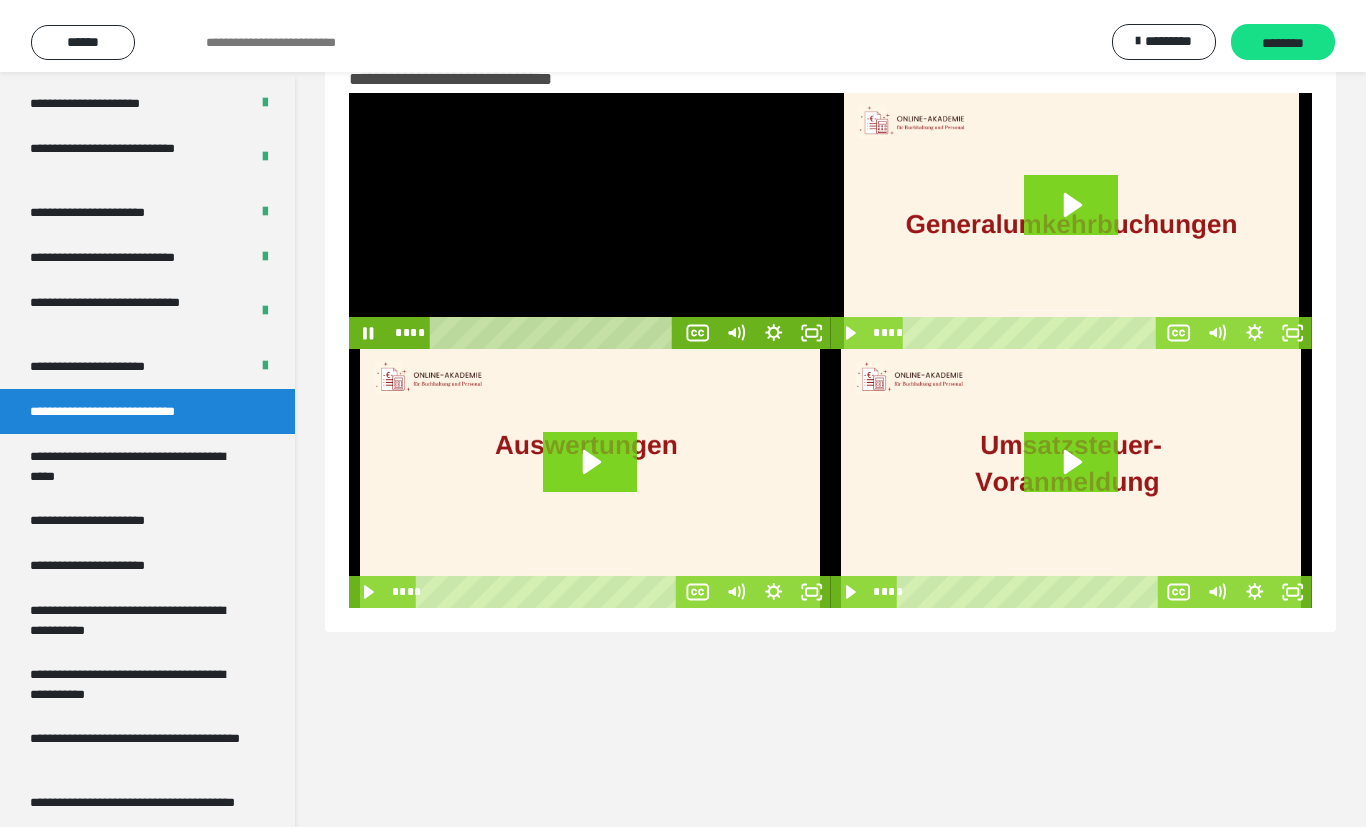 scroll, scrollTop: 36, scrollLeft: 0, axis: vertical 